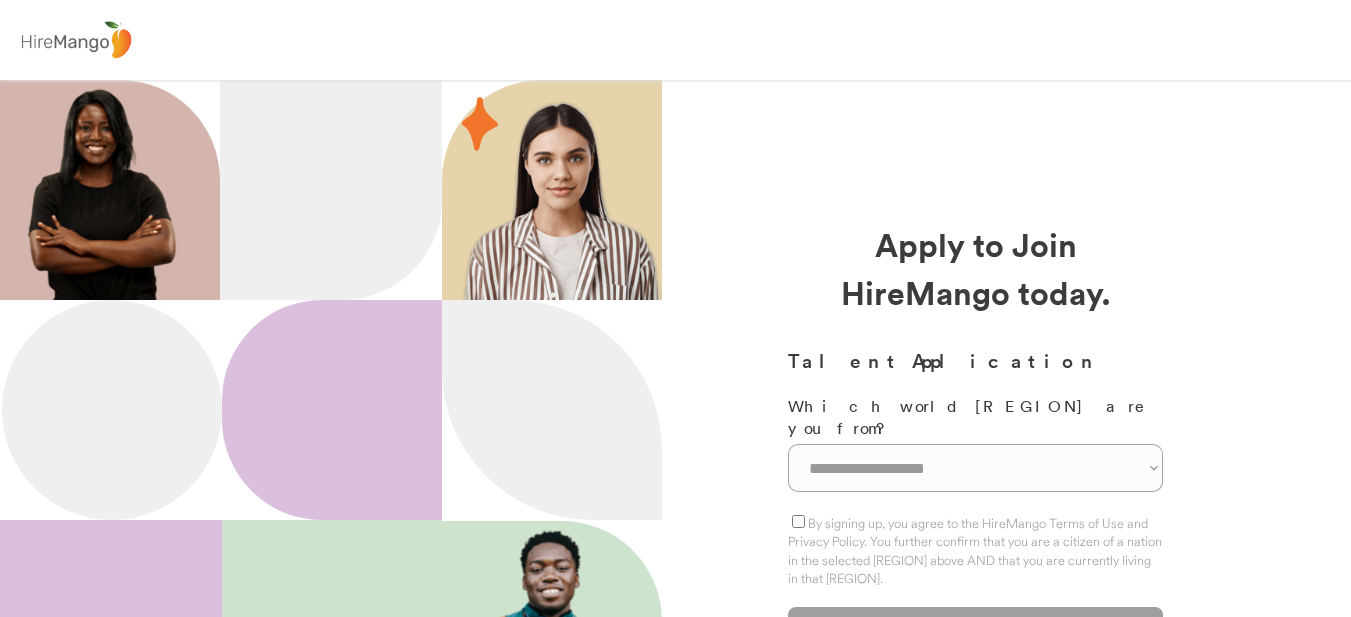 scroll, scrollTop: 0, scrollLeft: 0, axis: both 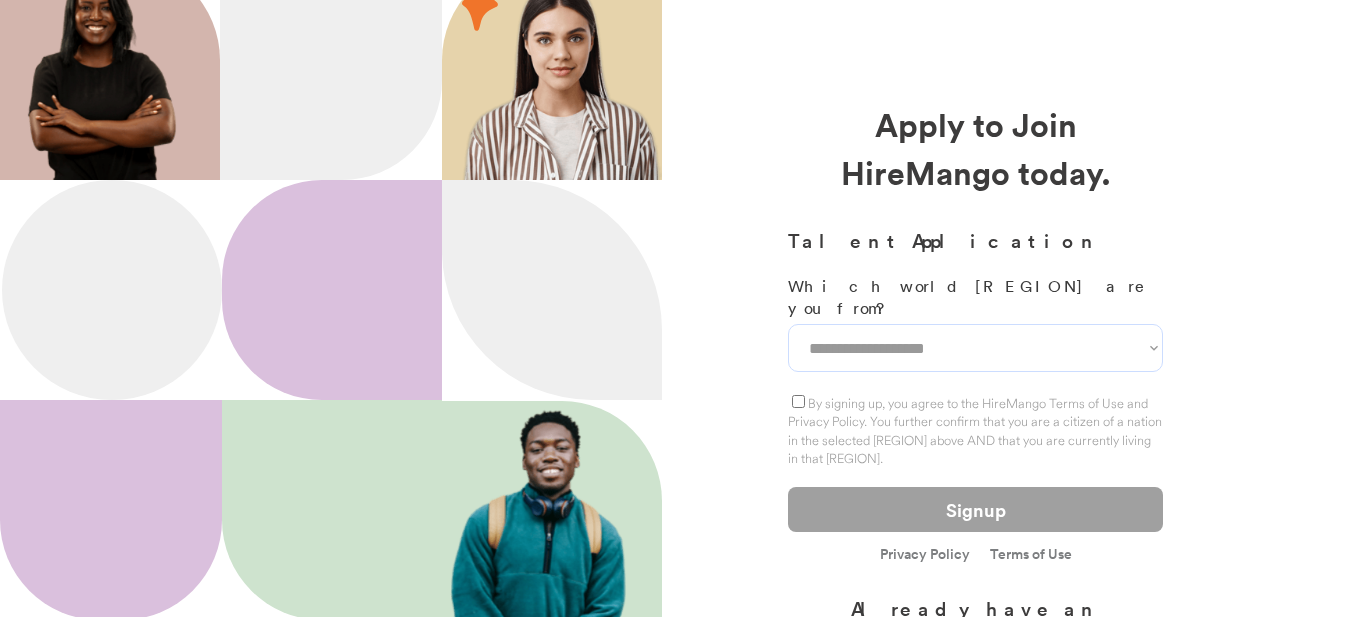 click on "[FIRST] [LAST] [EMAIL]" at bounding box center (975, 348) 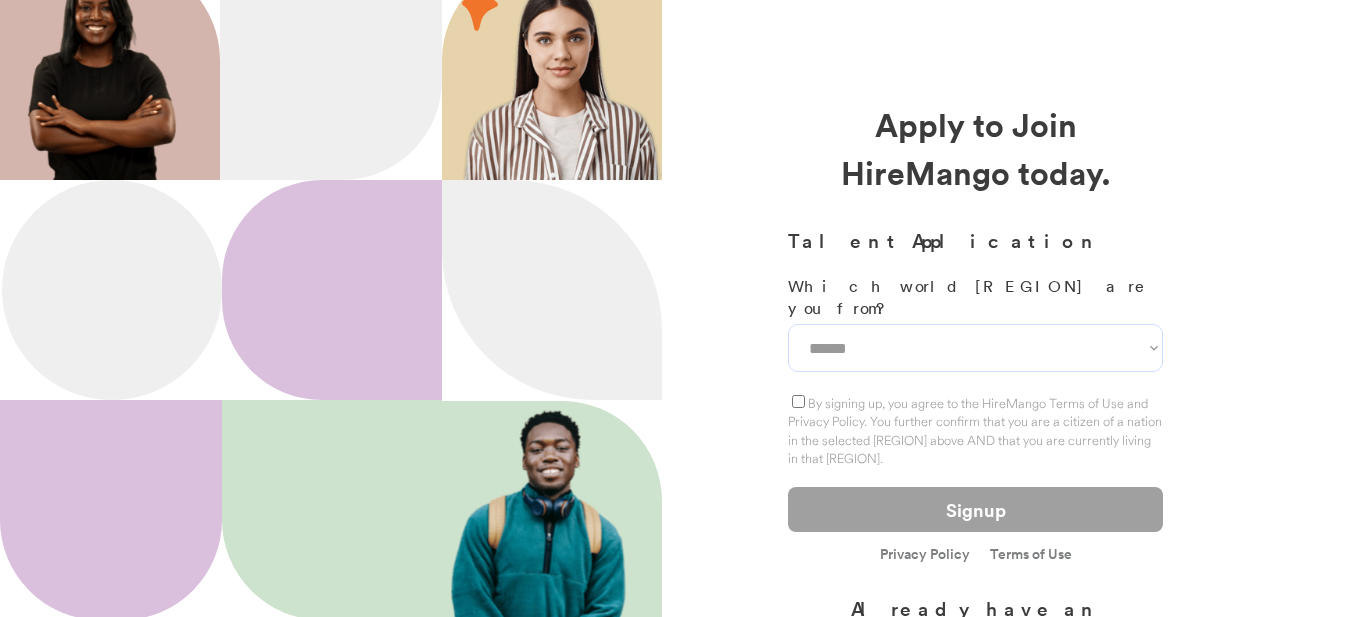 click on "**********" at bounding box center [975, 348] 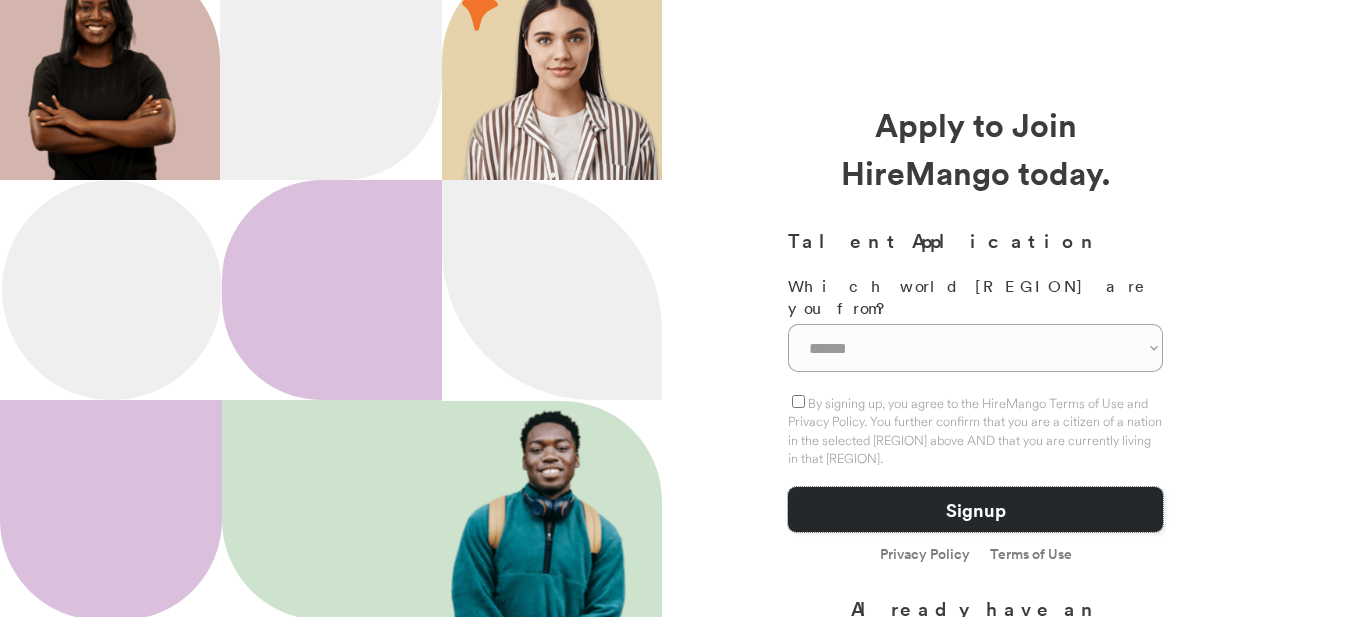 click on "Signup" at bounding box center (975, 509) 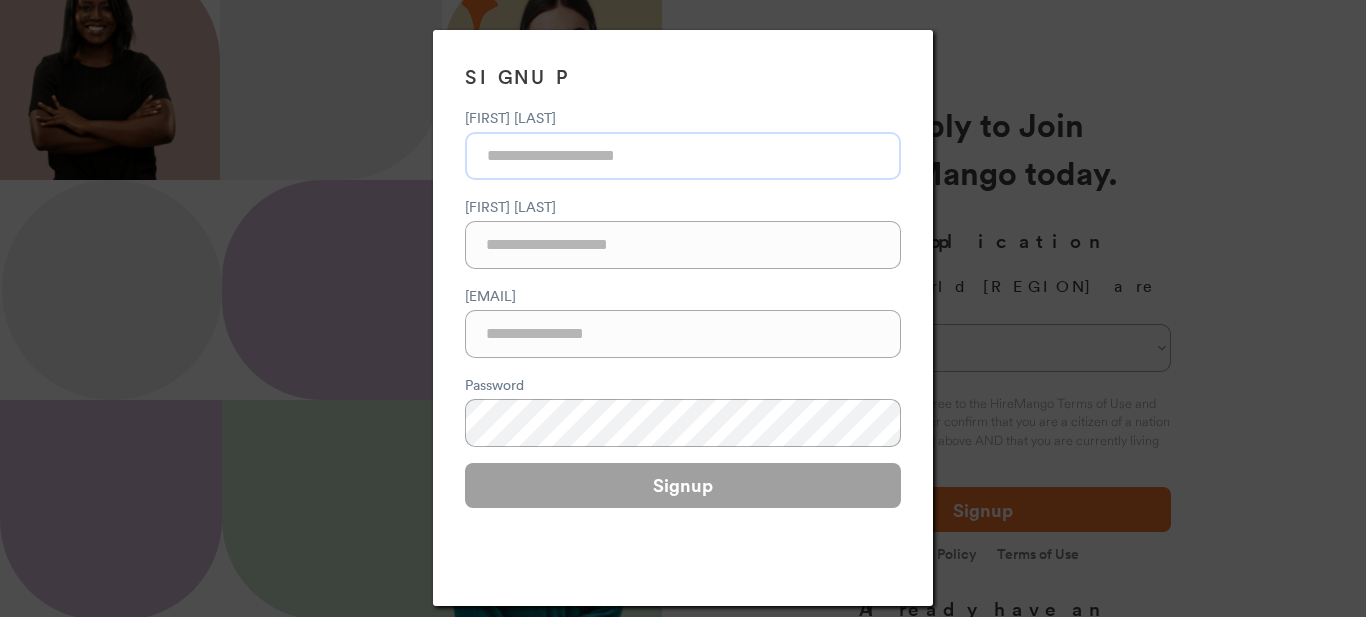 click at bounding box center (683, 156) 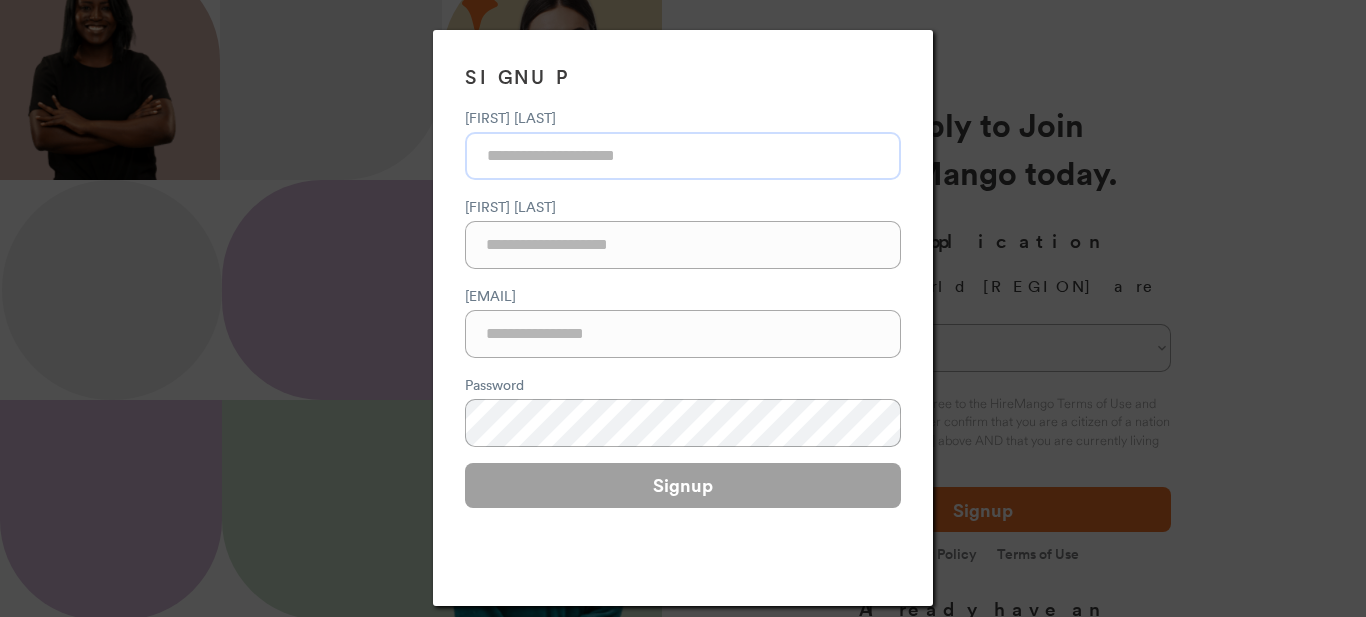 type on "*****" 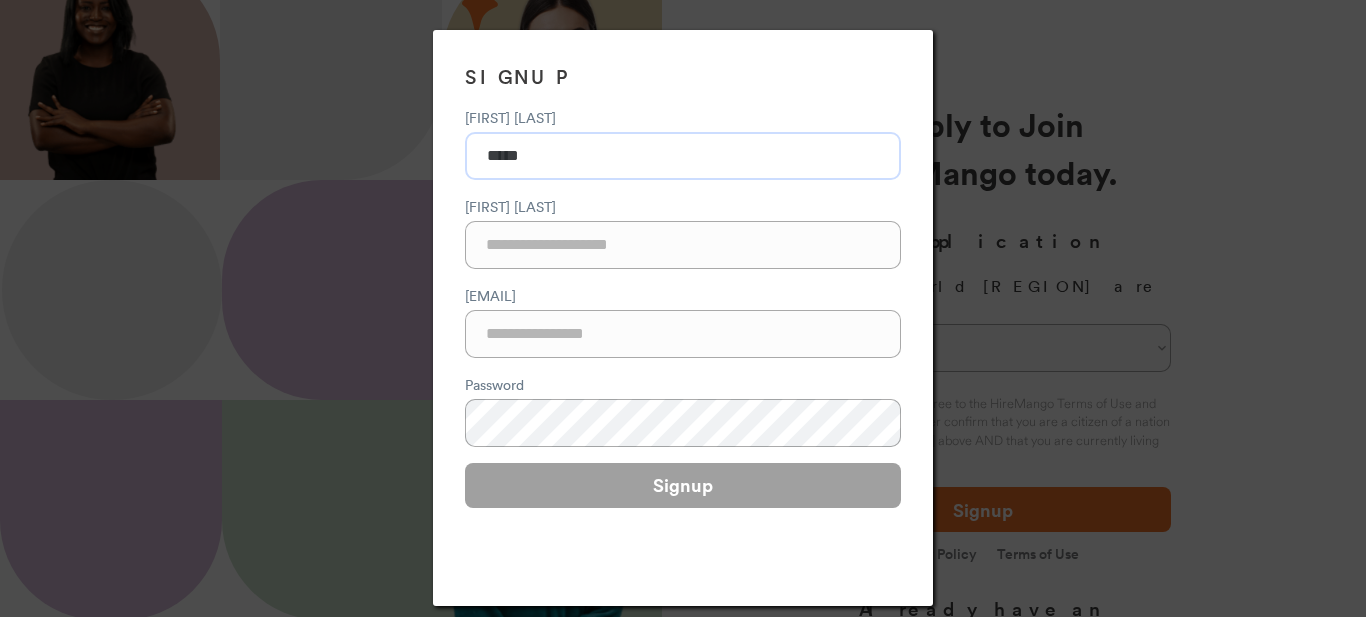 type on "****" 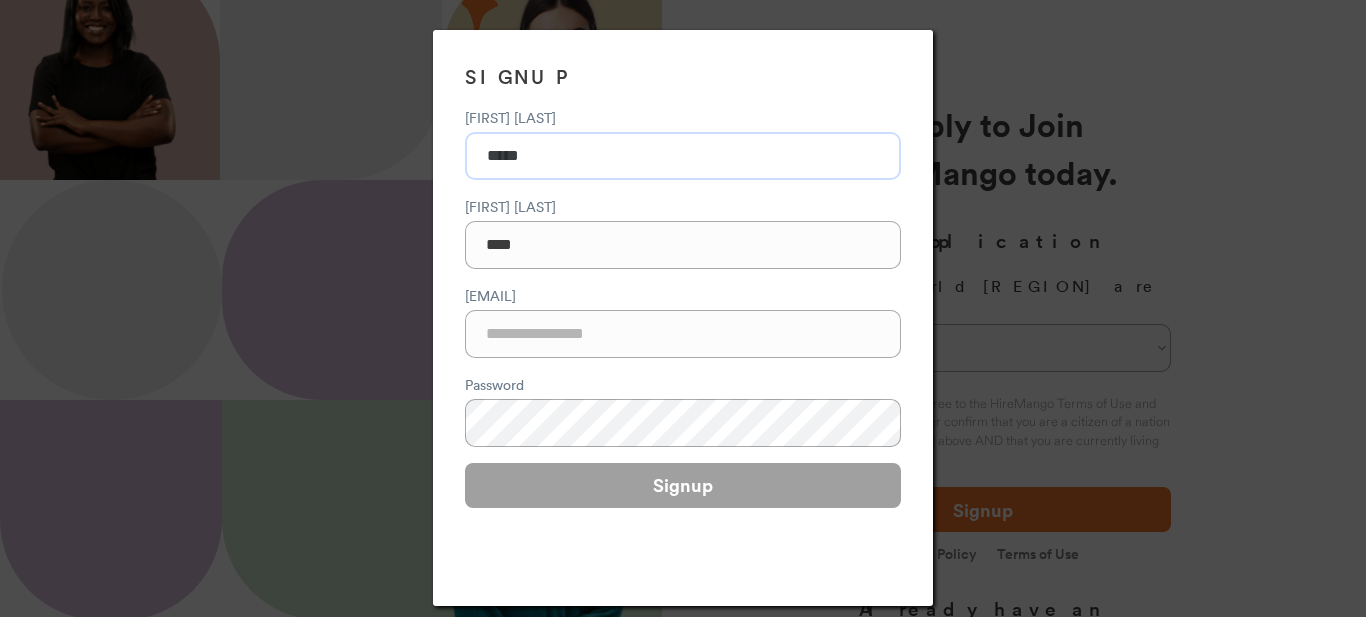type on "**********" 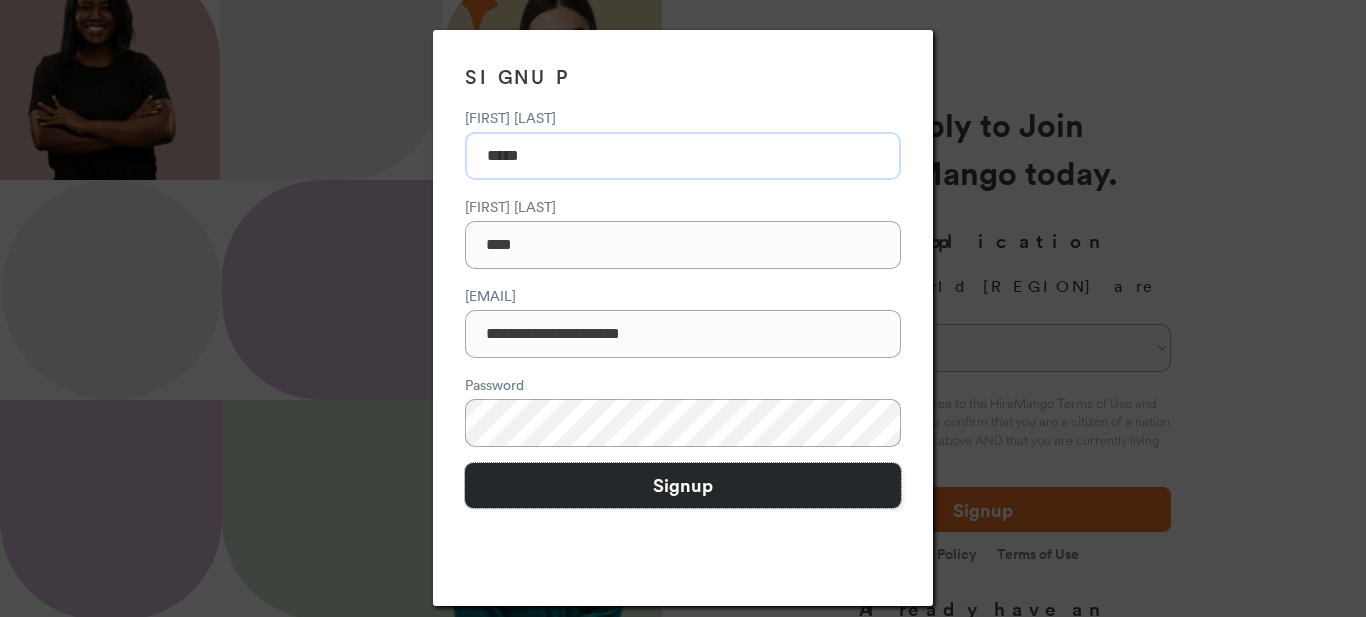 click on "Signup" at bounding box center [683, 485] 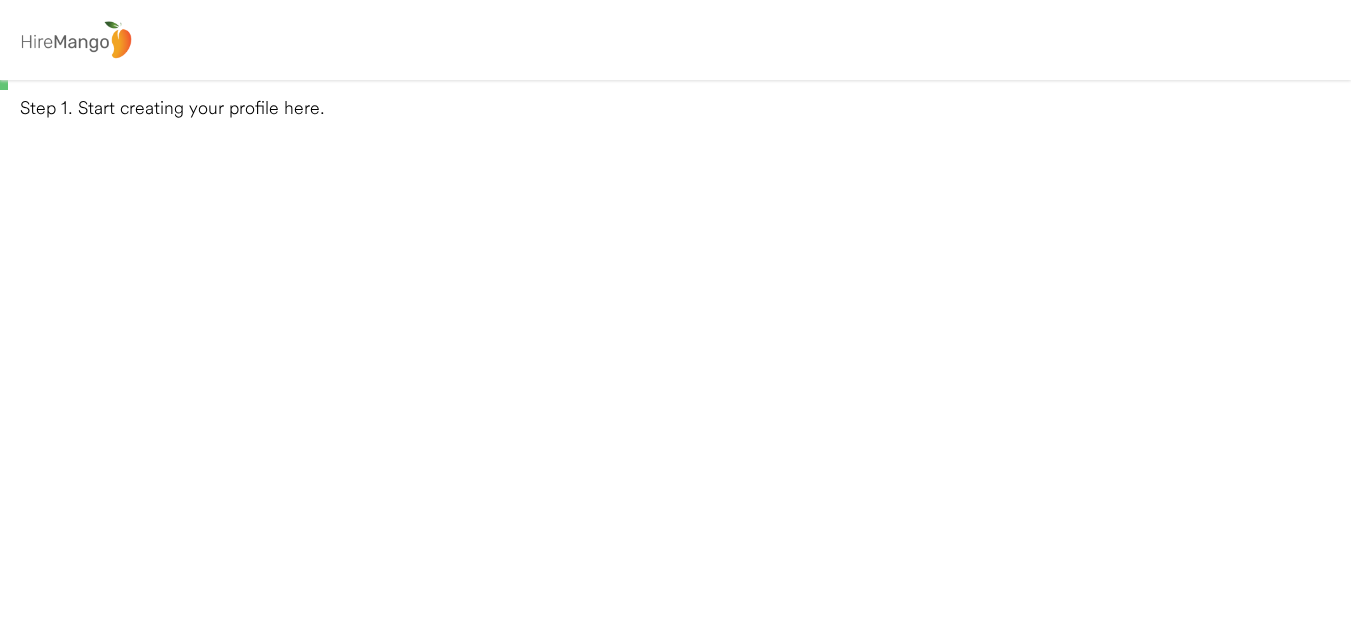 scroll, scrollTop: 0, scrollLeft: 0, axis: both 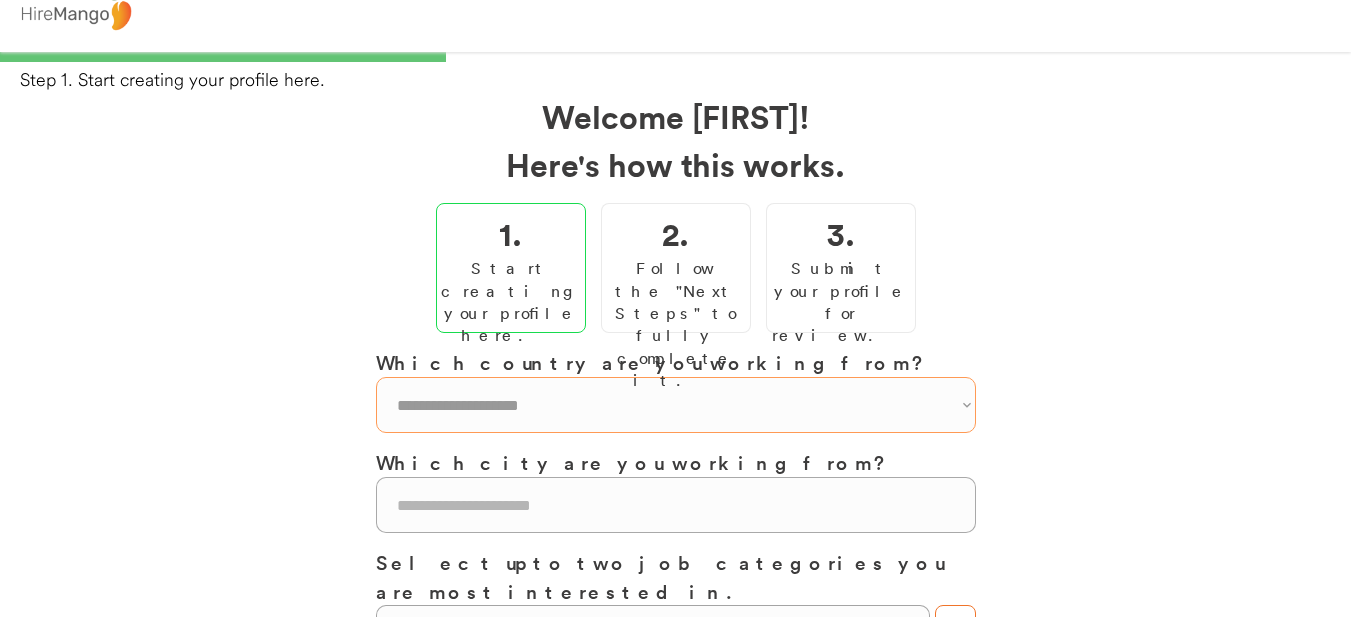 click on "**********" at bounding box center [676, 405] 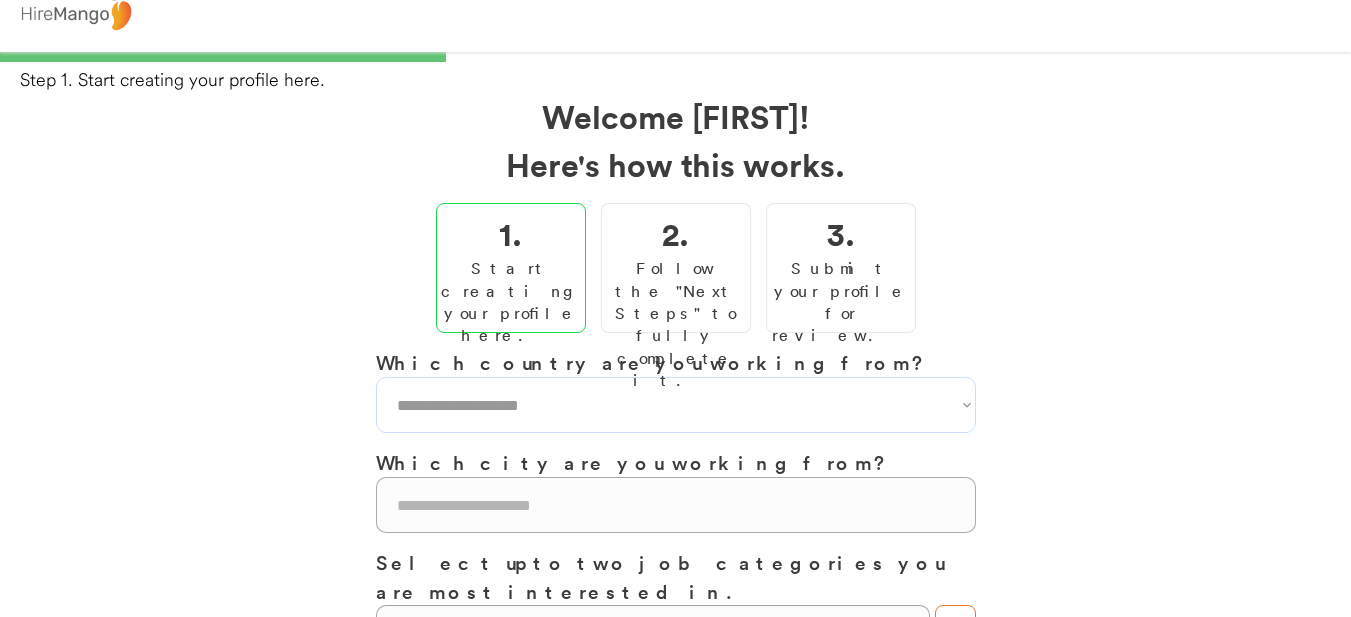 select on "**********" 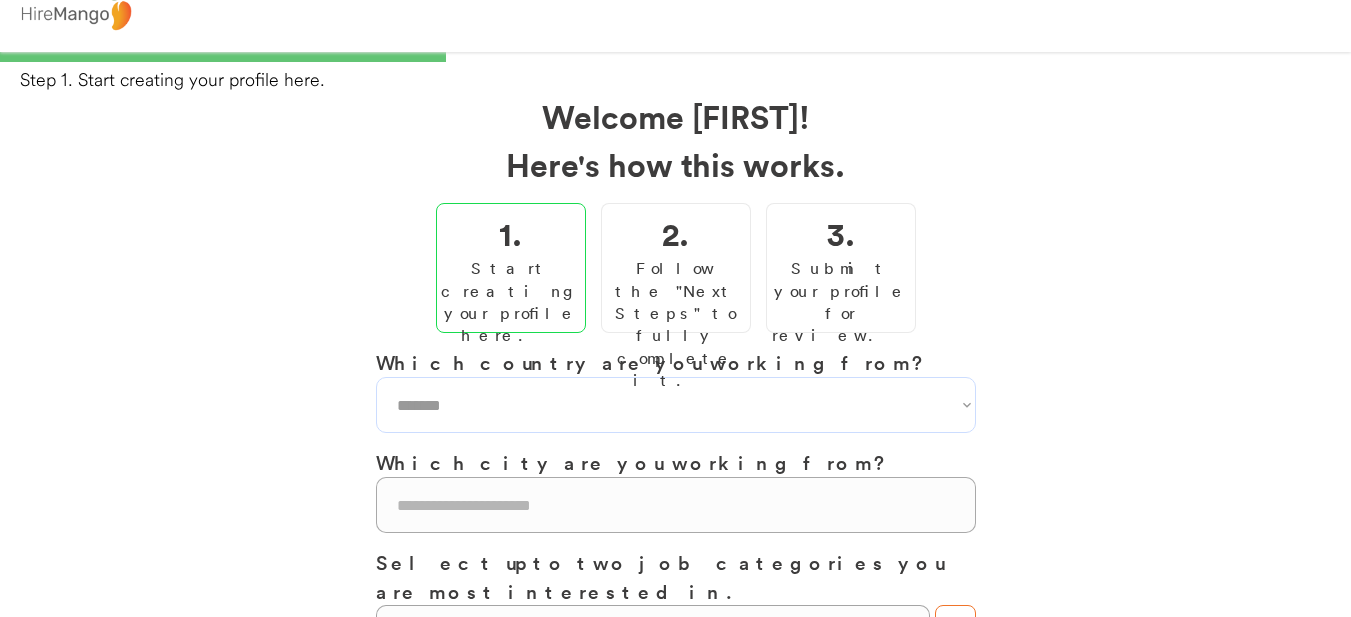 click on "**********" at bounding box center (676, 405) 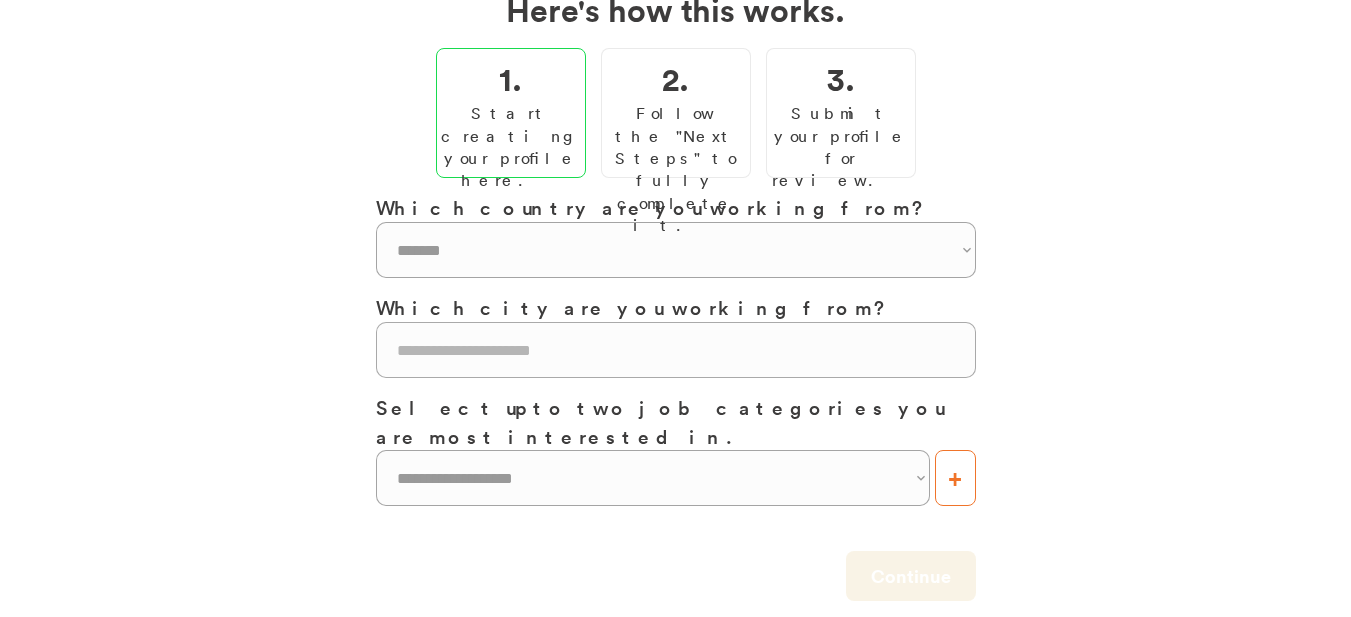 scroll, scrollTop: 229, scrollLeft: 0, axis: vertical 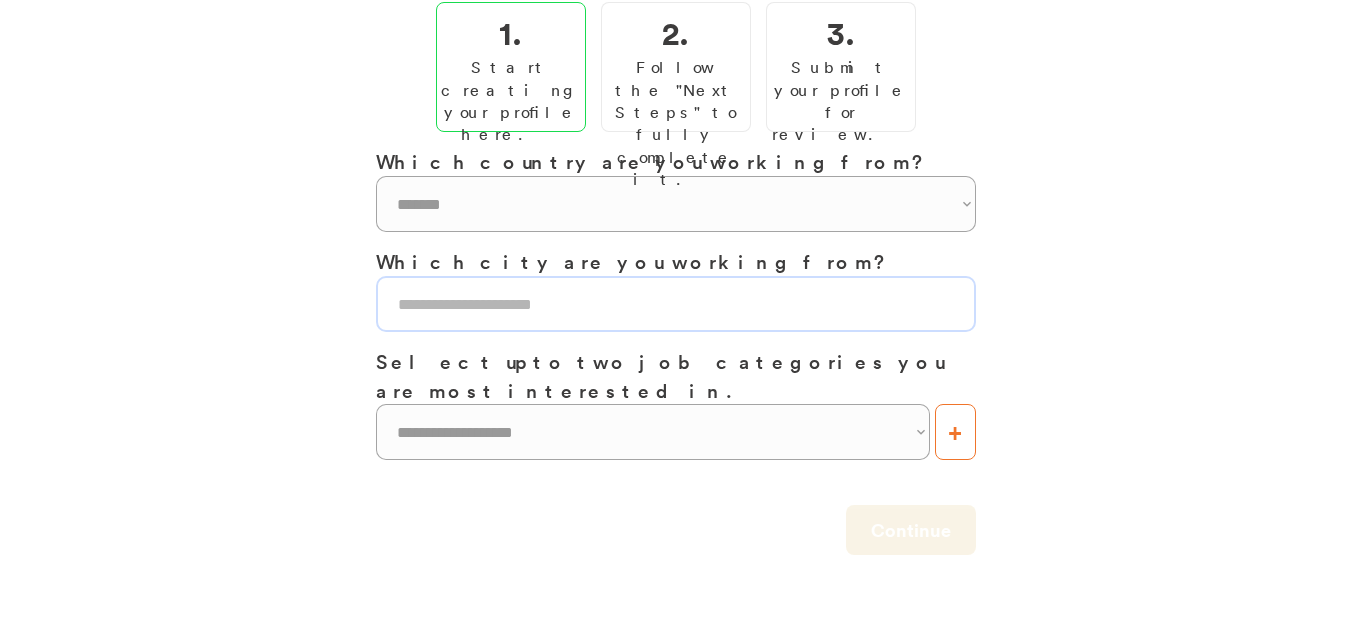 click at bounding box center [676, 304] 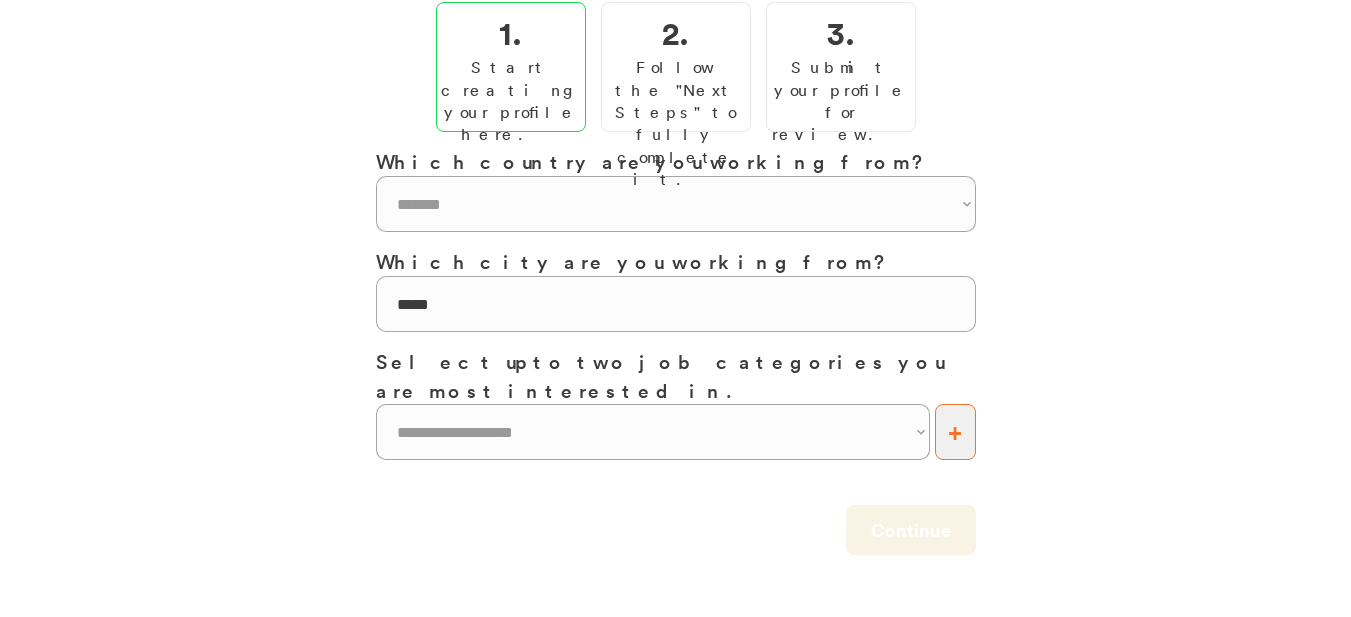 click on "+" at bounding box center (955, 432) 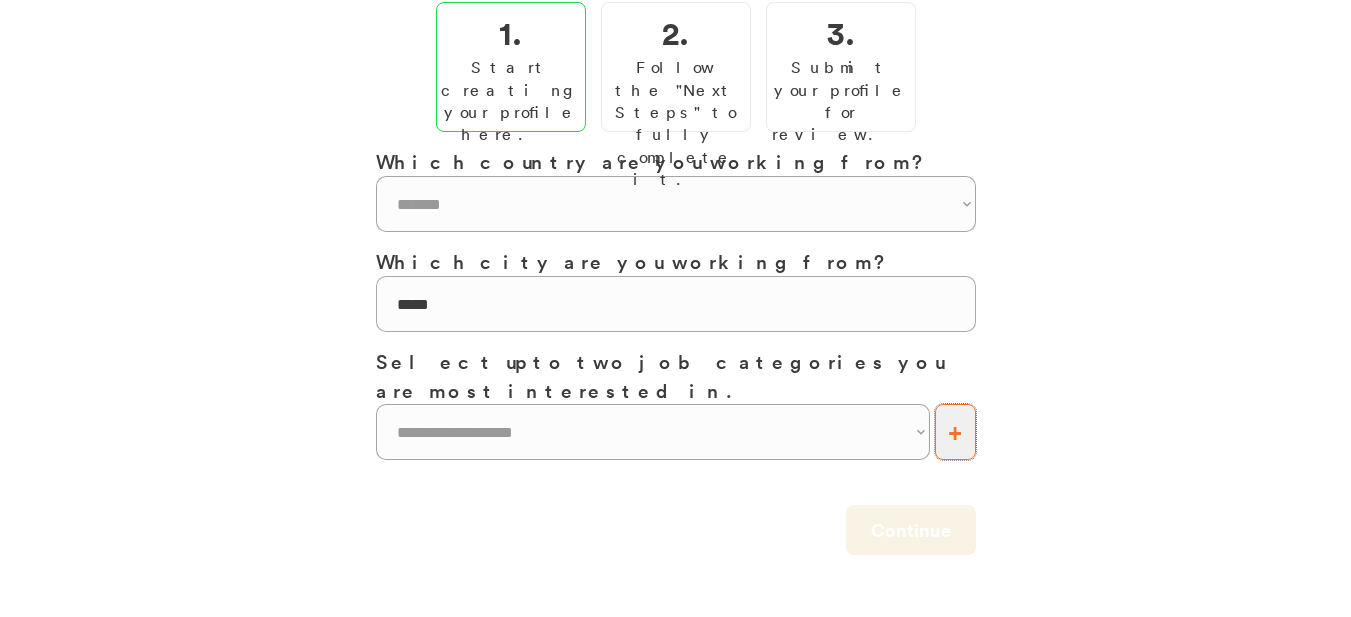 click on "+" at bounding box center [955, 432] 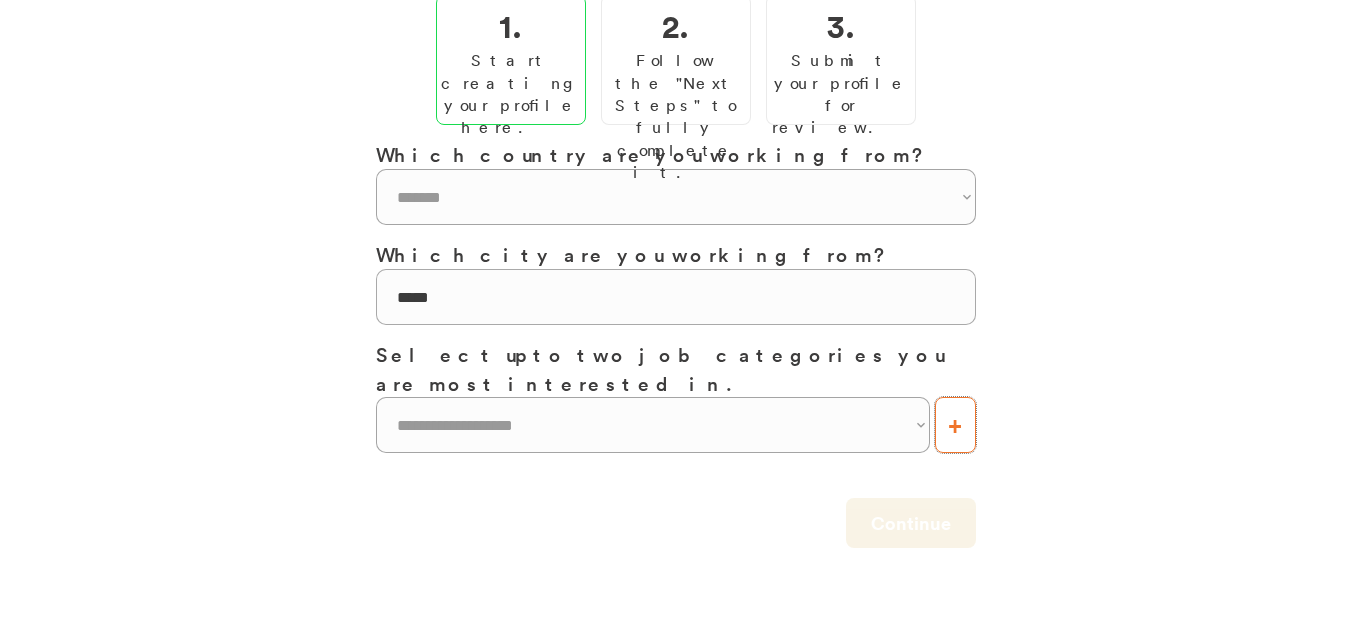 scroll, scrollTop: 252, scrollLeft: 0, axis: vertical 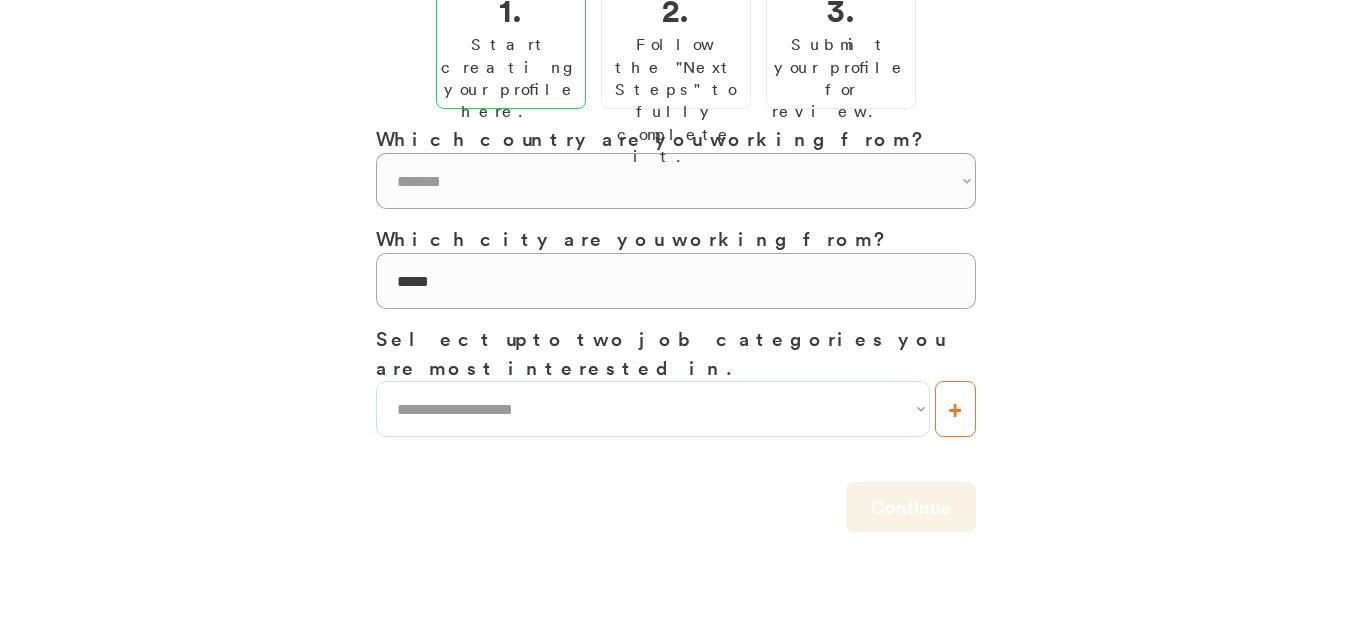 click on "**********" at bounding box center [653, 409] 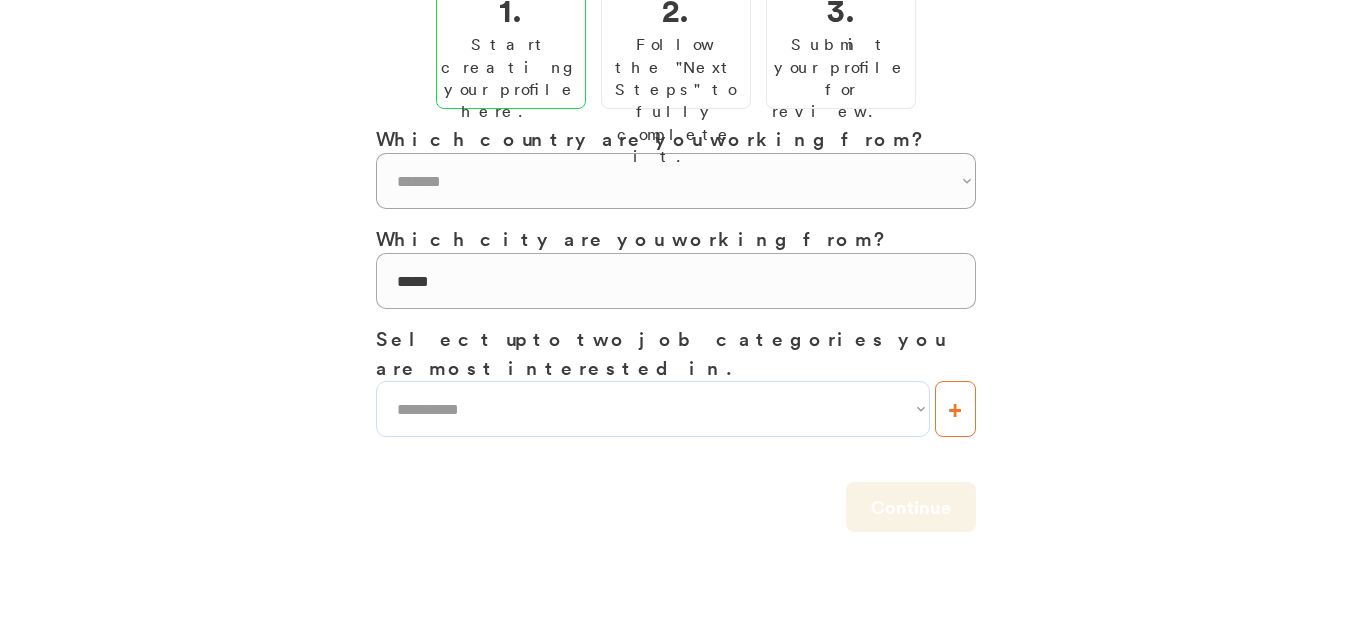 click on "**********" at bounding box center [653, 409] 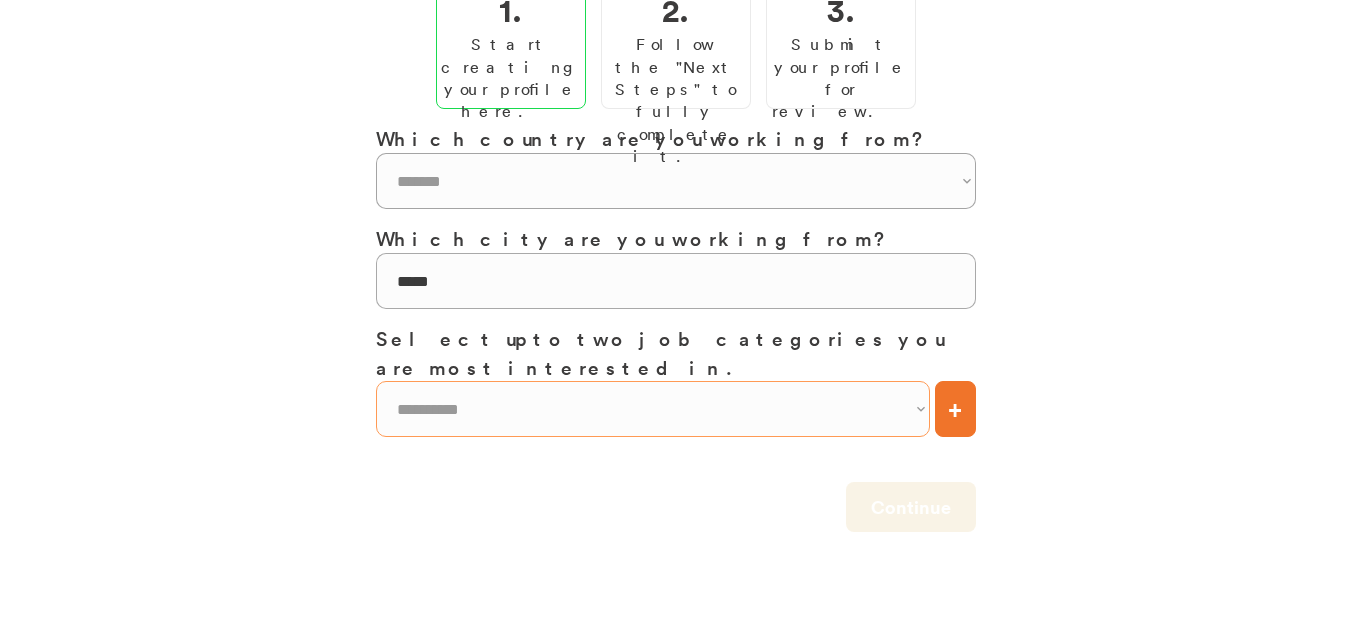 click on "**********" at bounding box center (653, 409) 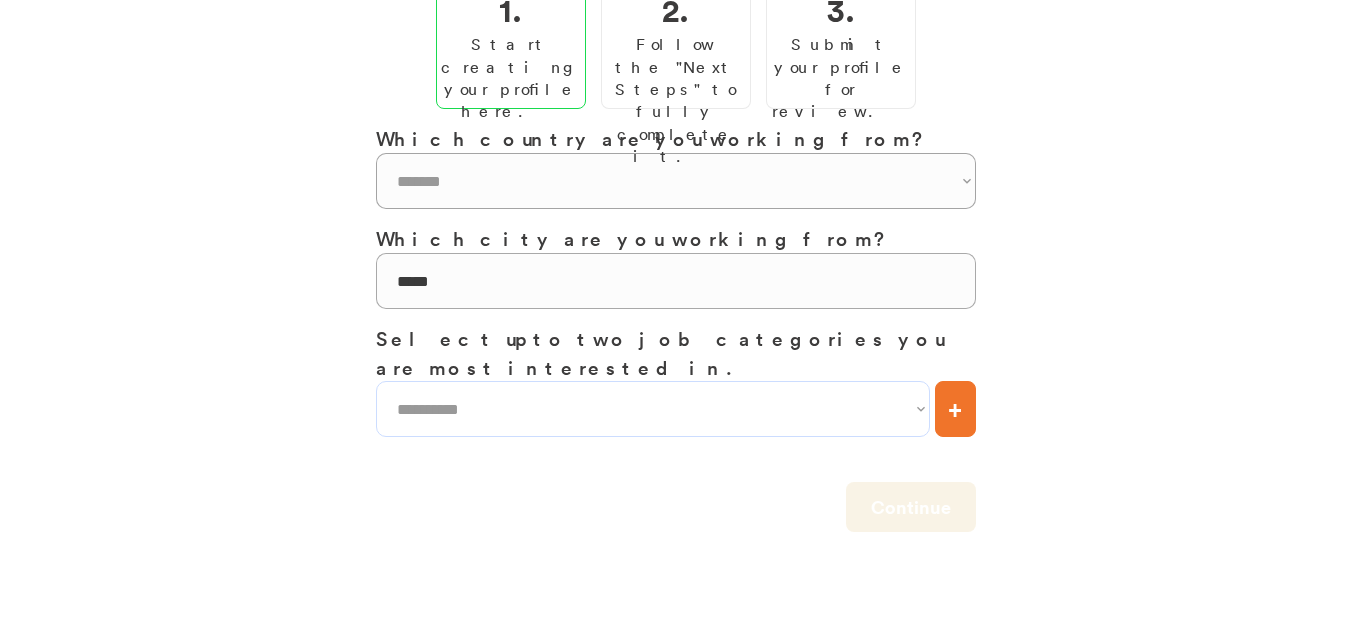 click on "**********" at bounding box center [653, 409] 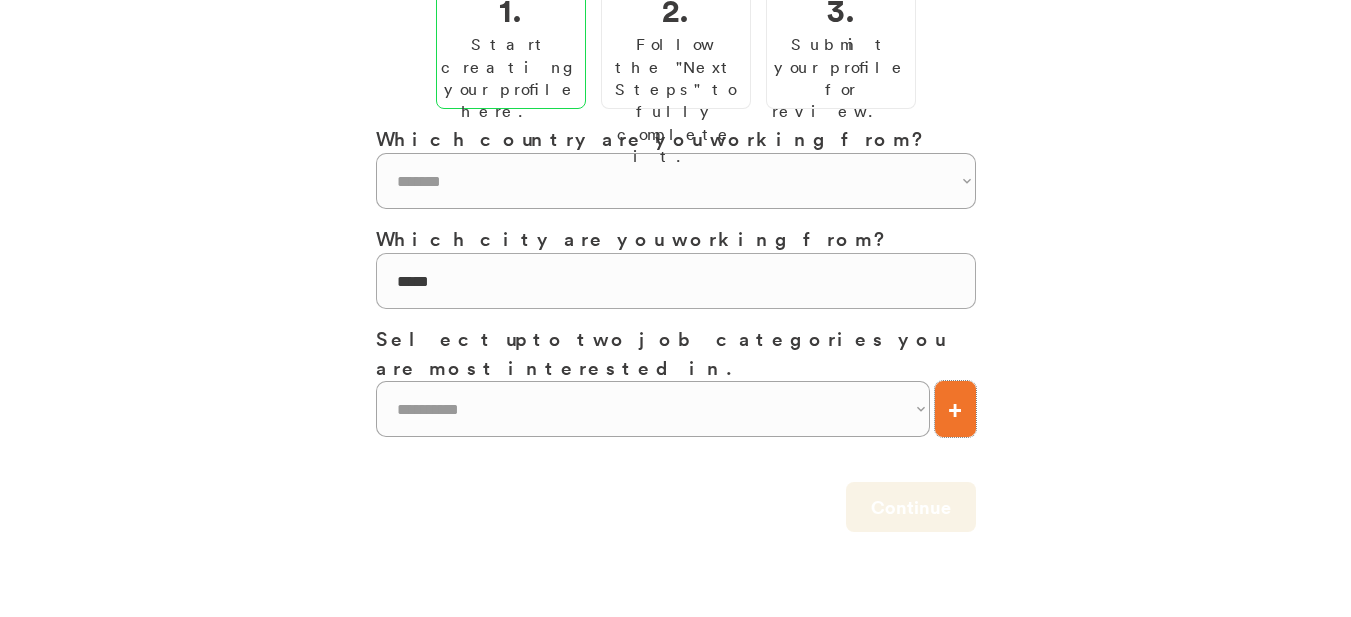 click on "+" at bounding box center (955, 409) 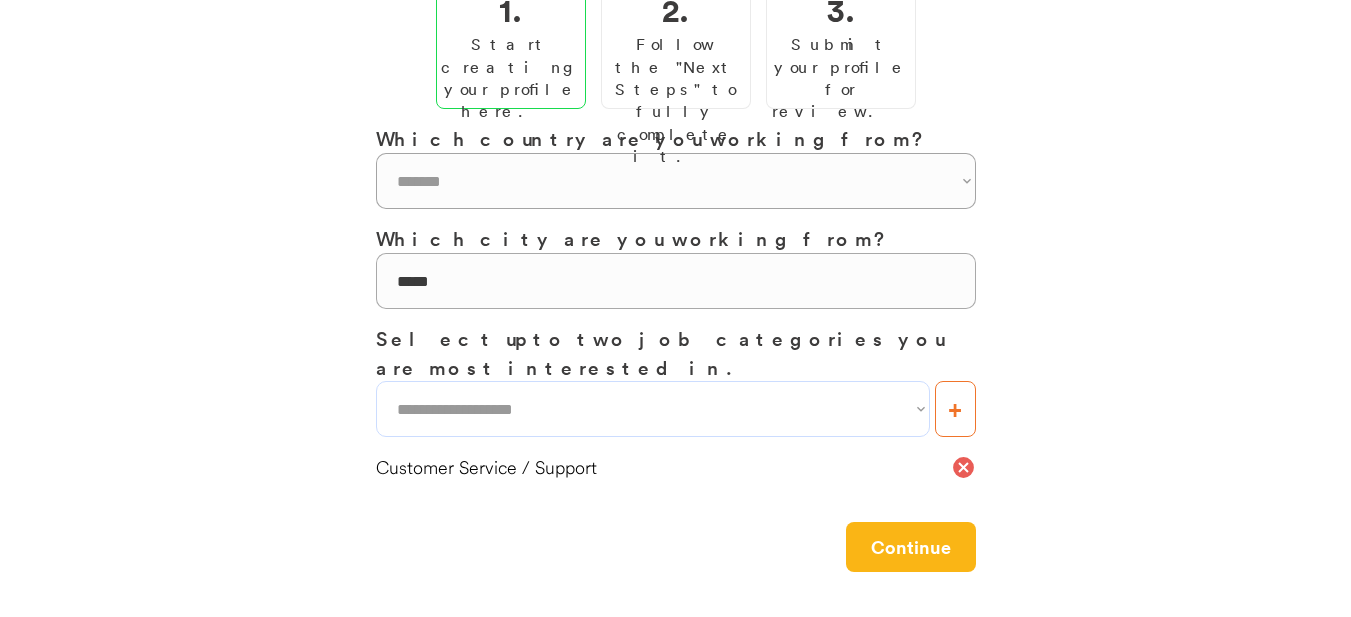 click on "**********" at bounding box center (653, 409) 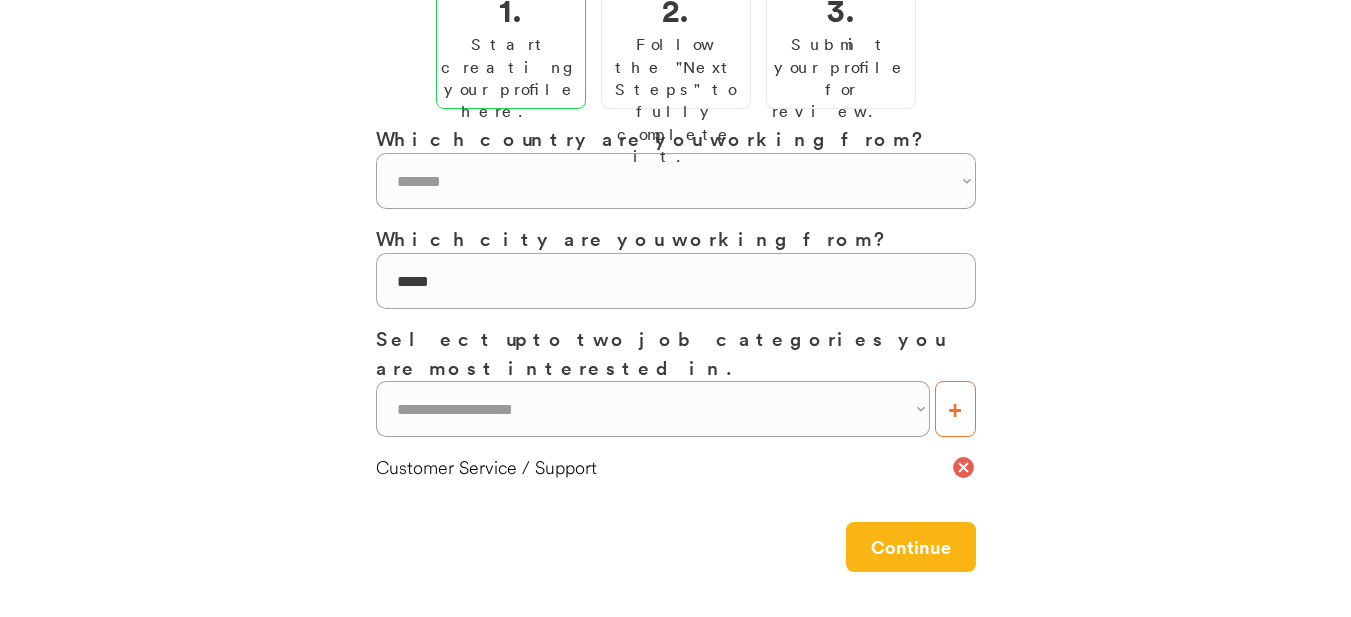 click on "**********" at bounding box center (675, 291) 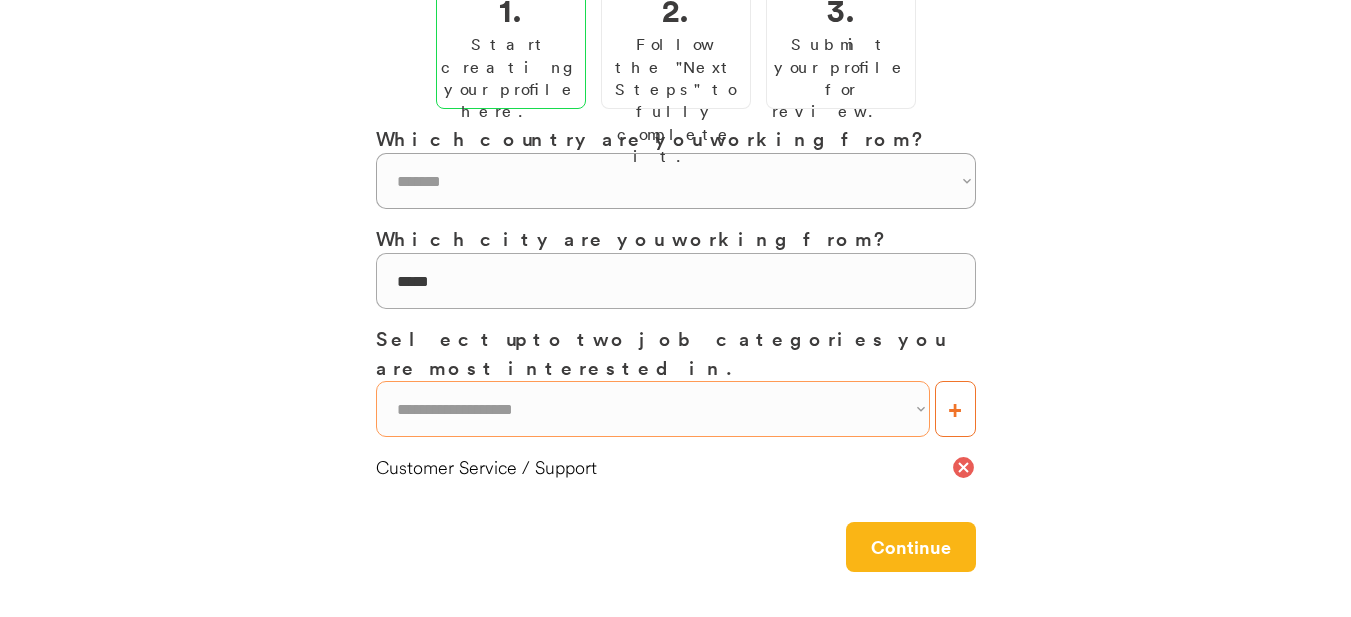 click on "**********" at bounding box center (653, 409) 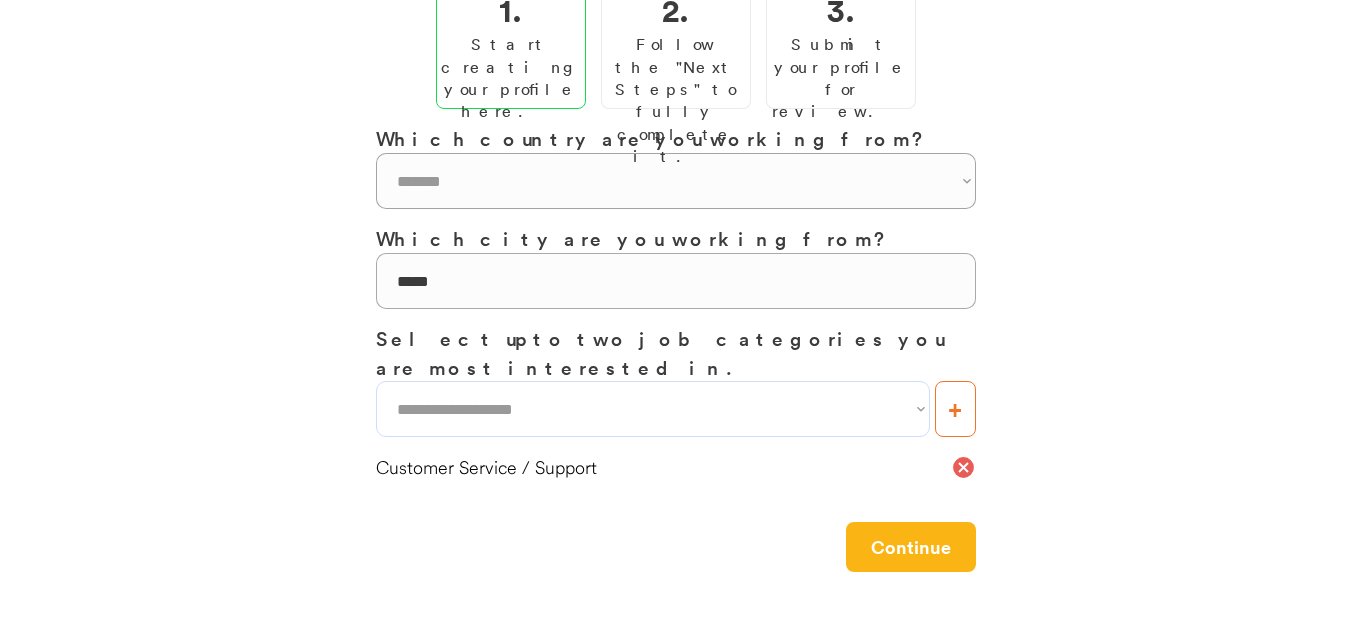 select on "**********" 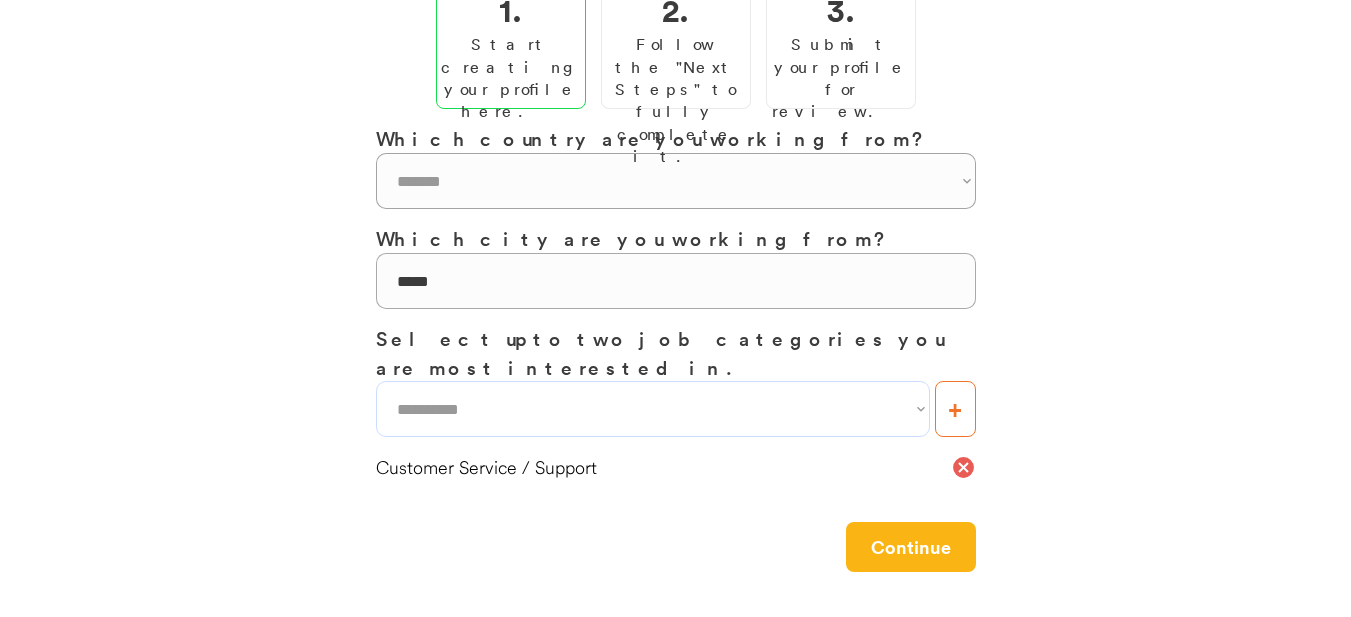 click on "**********" at bounding box center [653, 409] 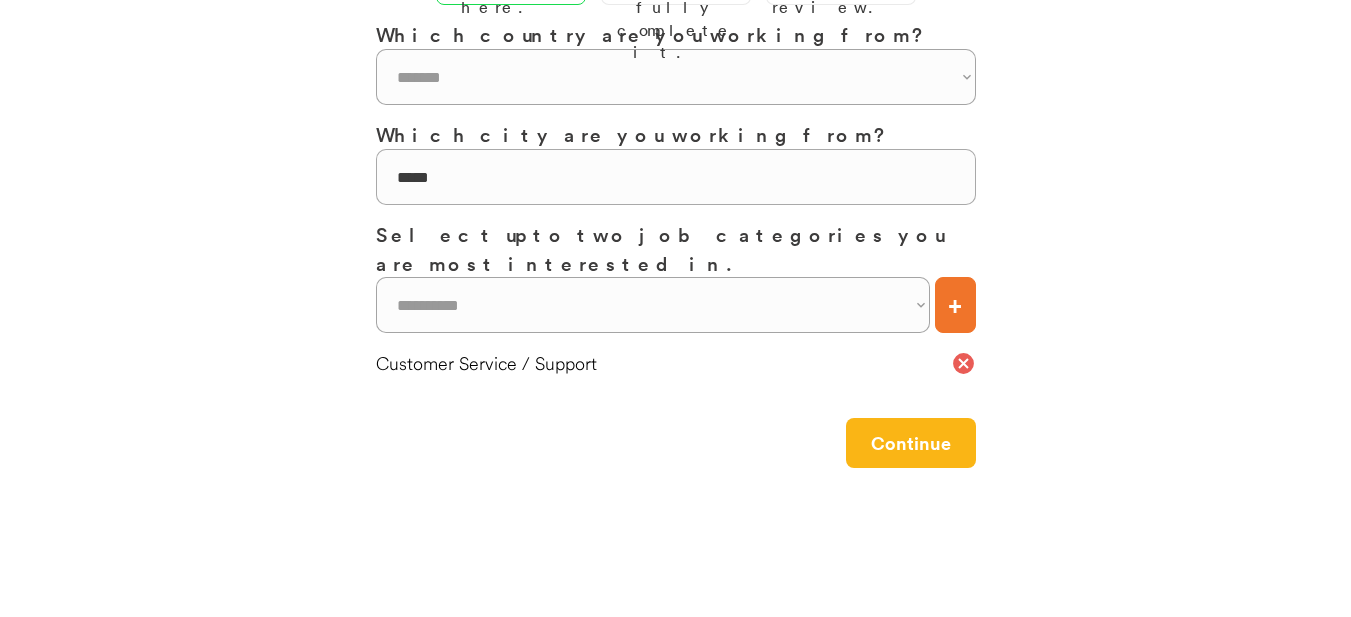 scroll, scrollTop: 217, scrollLeft: 0, axis: vertical 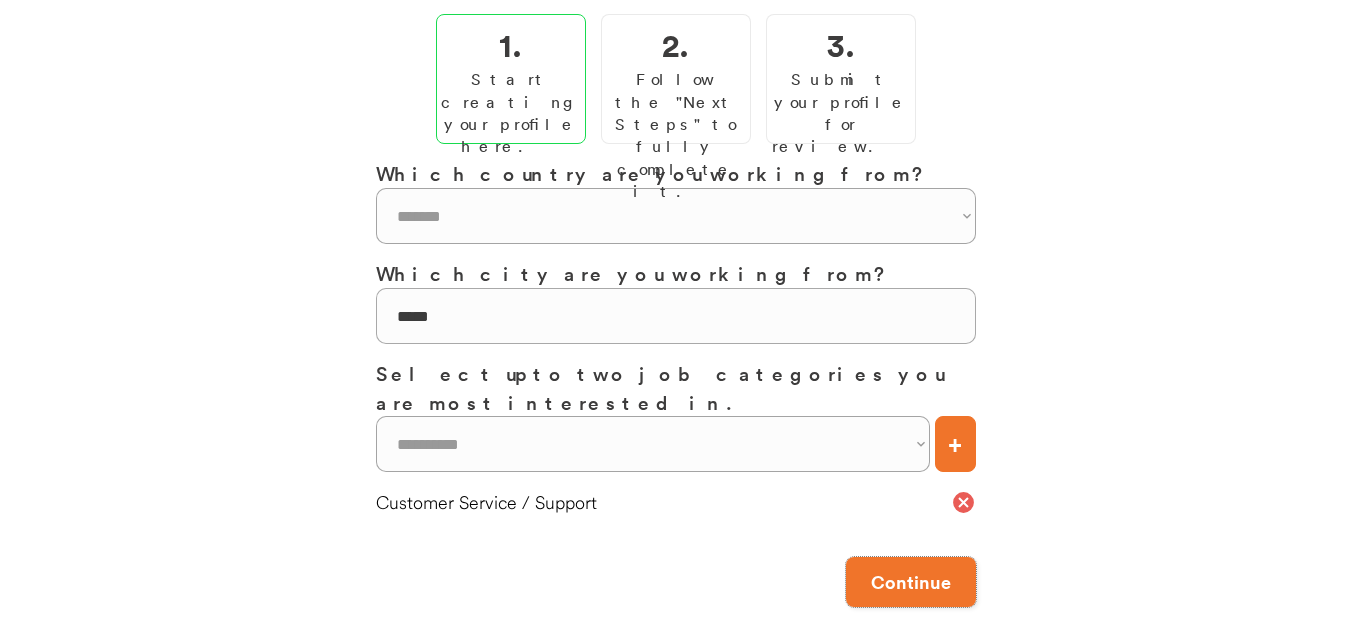 click on "Continue" at bounding box center [911, 582] 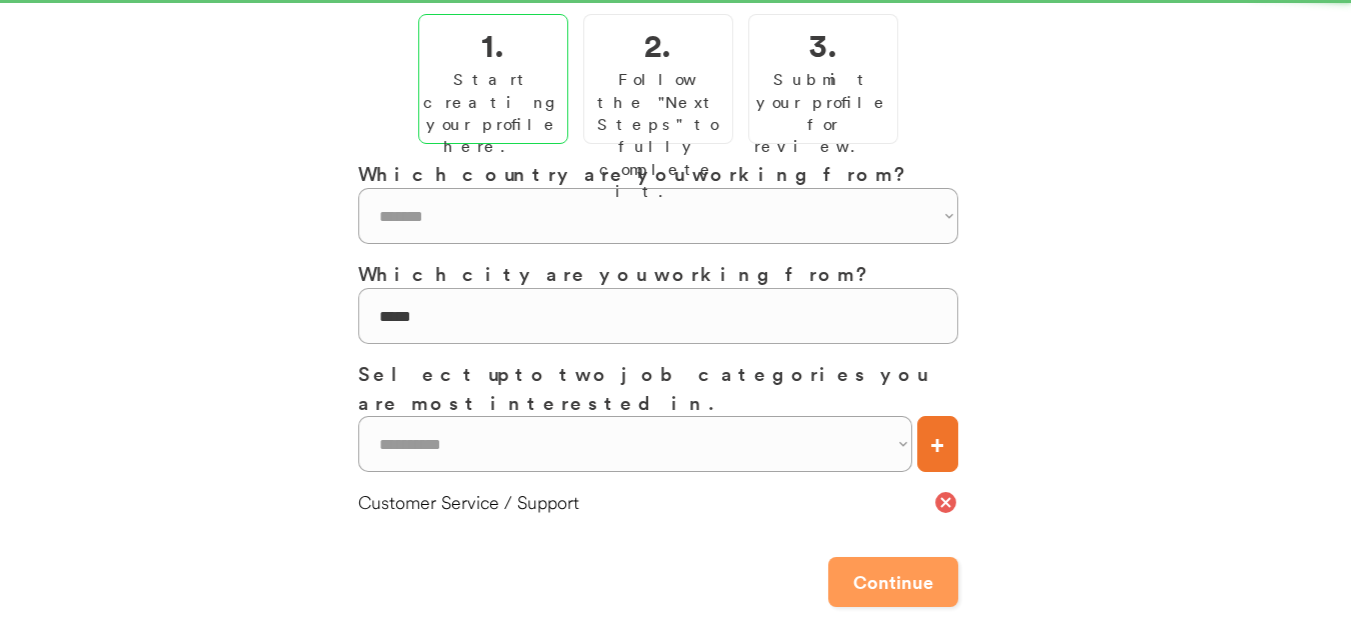 scroll, scrollTop: 0, scrollLeft: 0, axis: both 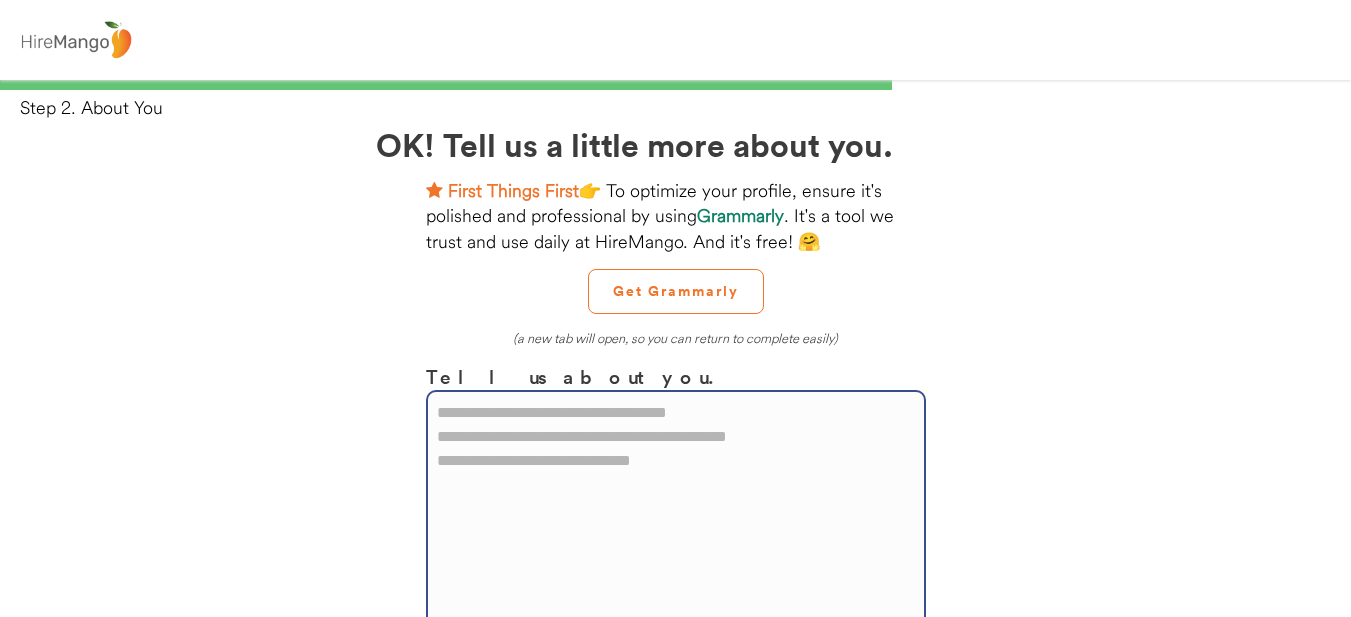 click at bounding box center [676, 515] 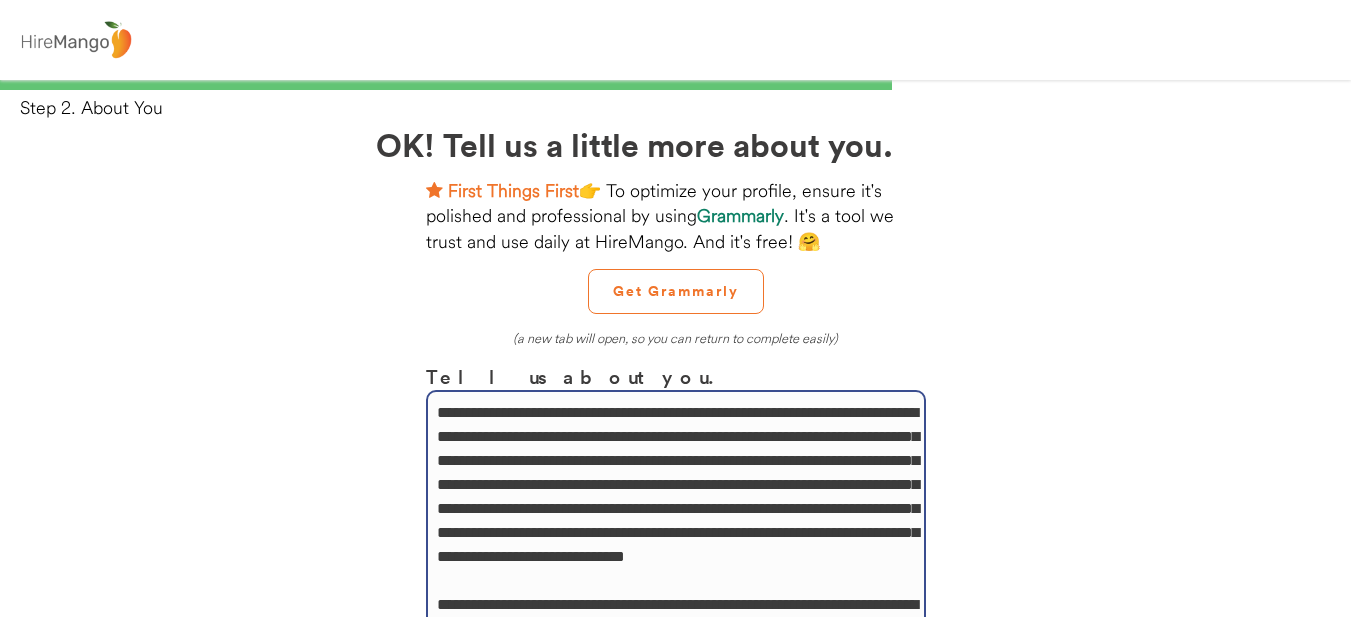 scroll, scrollTop: 287, scrollLeft: 0, axis: vertical 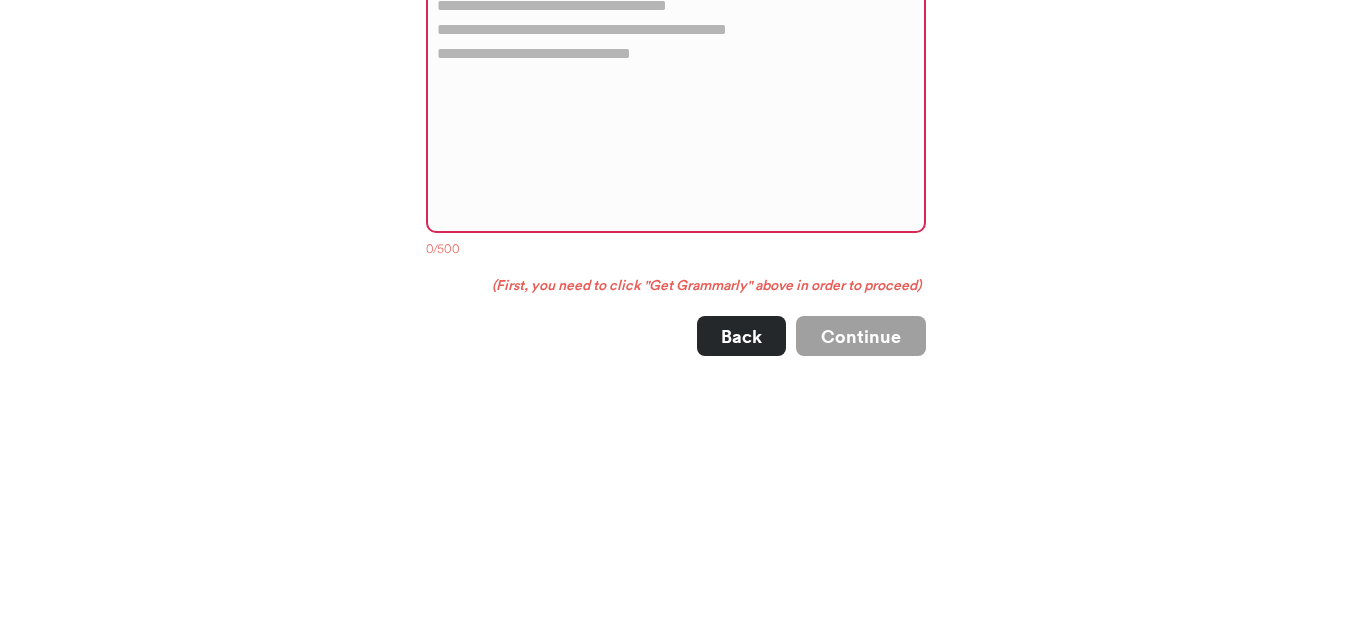 click at bounding box center (676, 108) 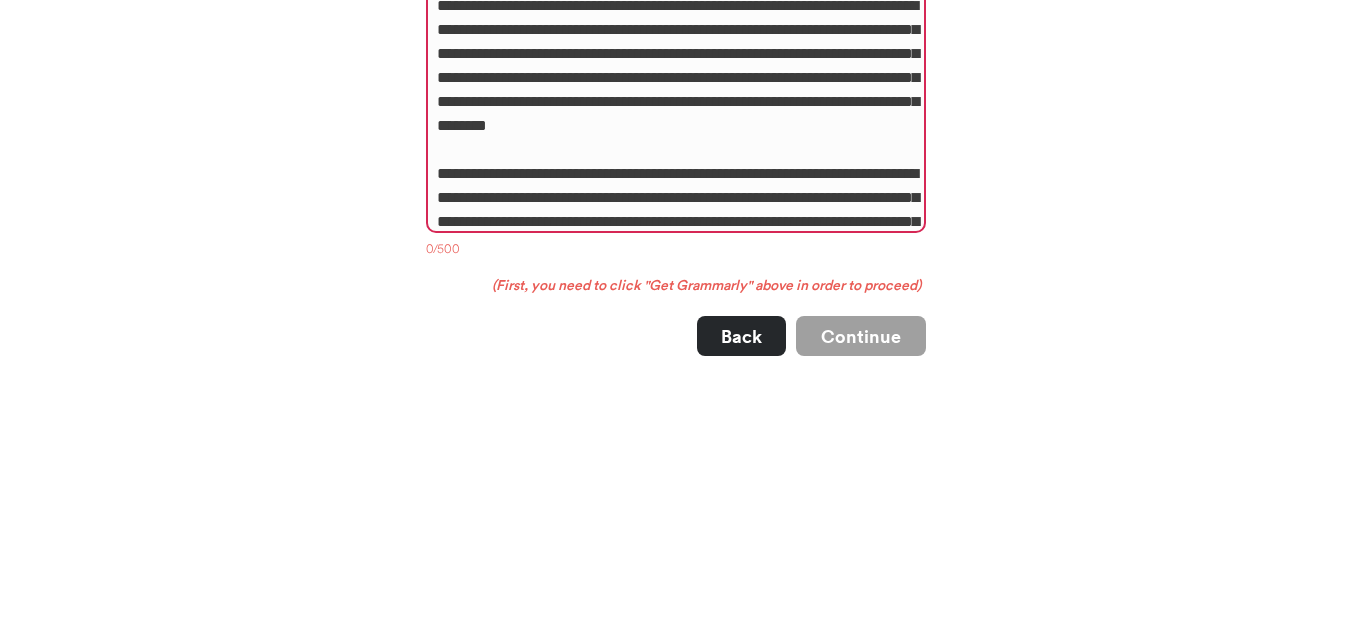 scroll, scrollTop: 719, scrollLeft: 0, axis: vertical 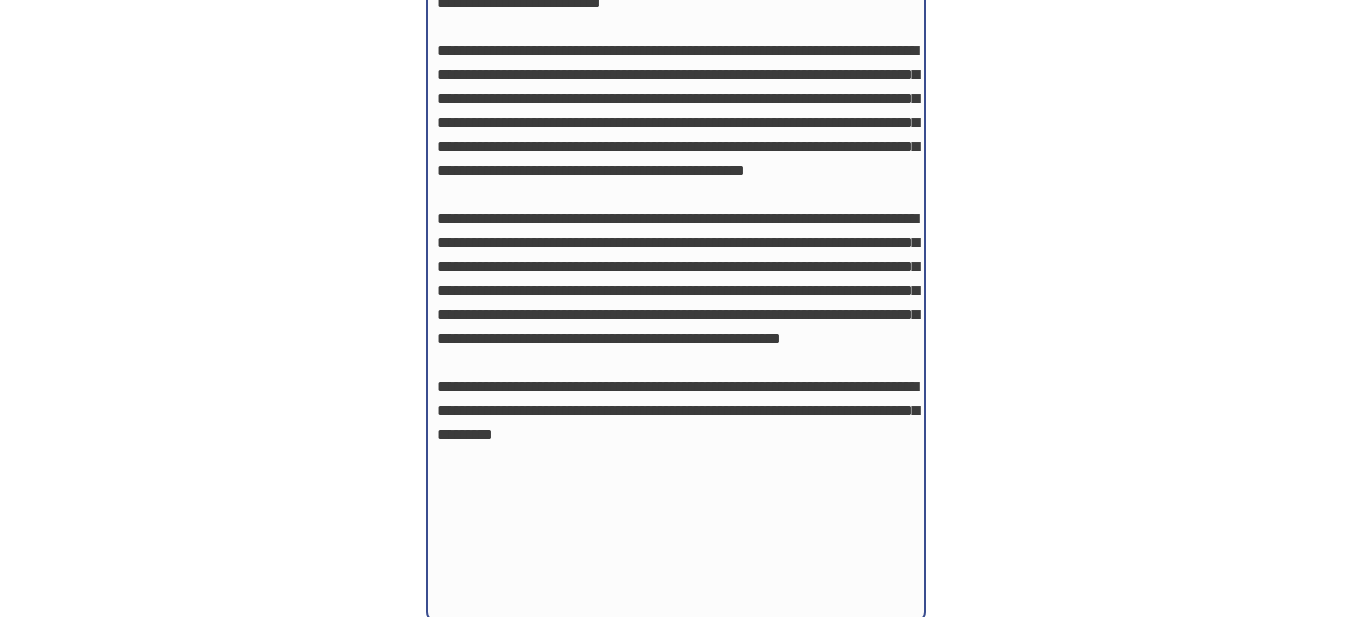 type on "**********" 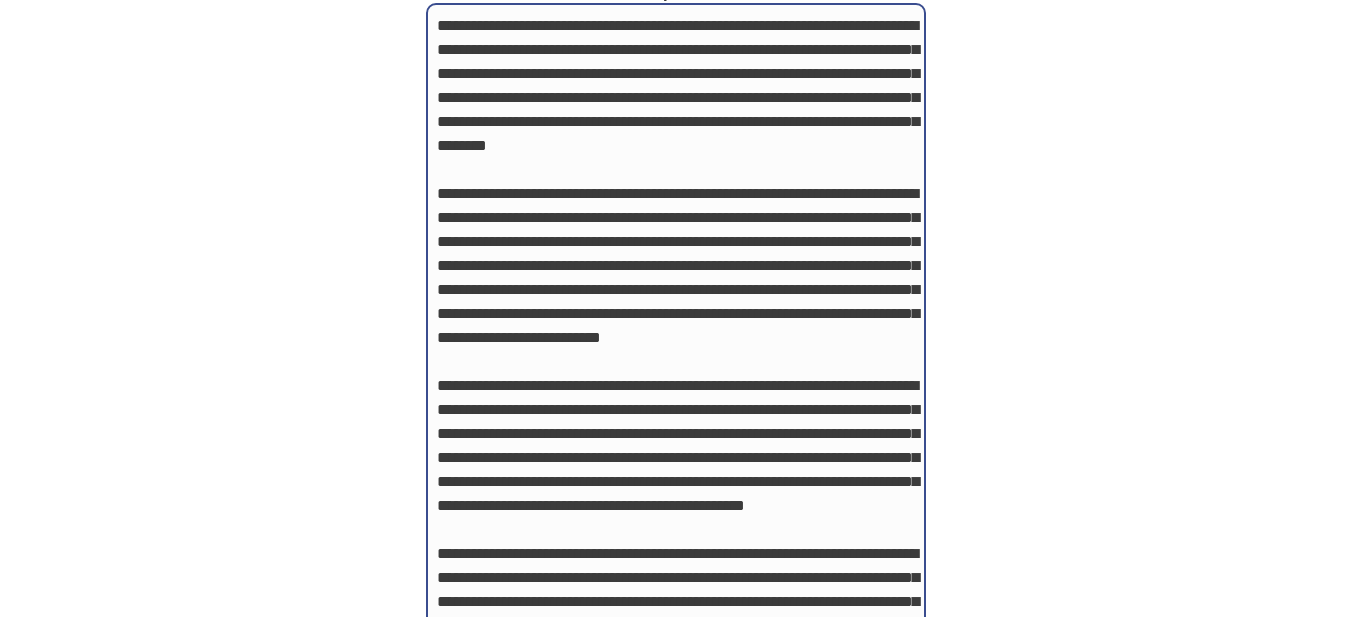 scroll, scrollTop: 0, scrollLeft: 0, axis: both 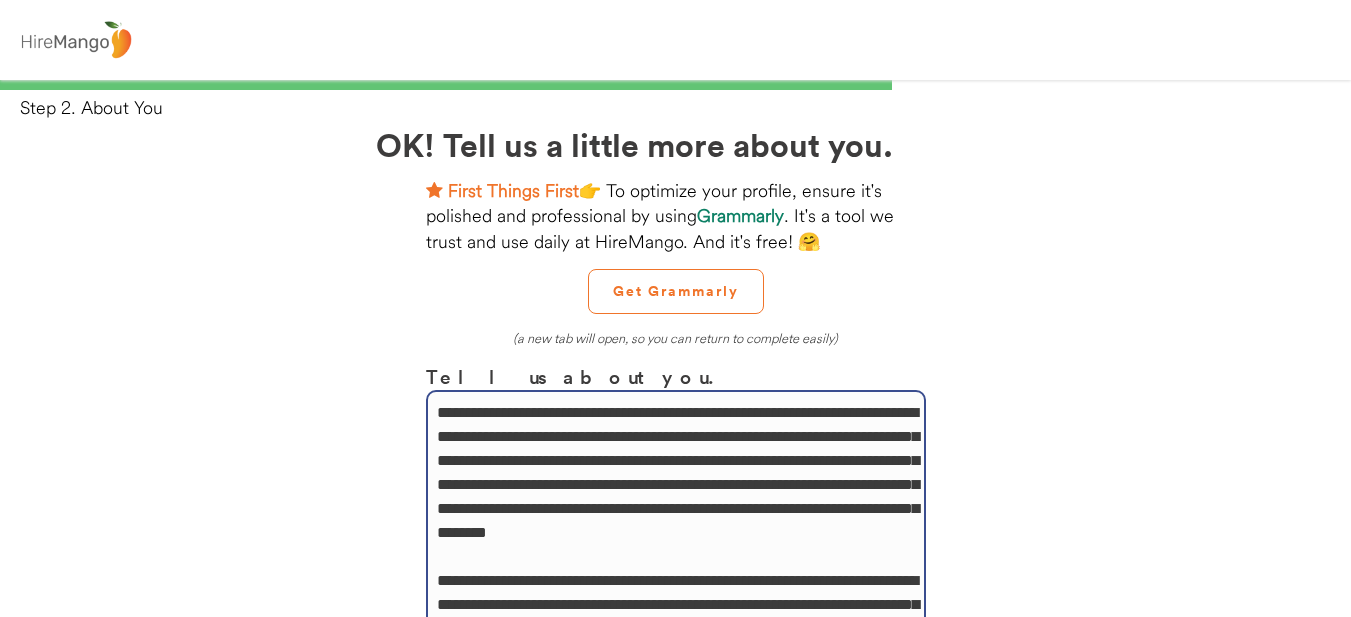 drag, startPoint x: 794, startPoint y: 470, endPoint x: 435, endPoint y: 405, distance: 364.83694 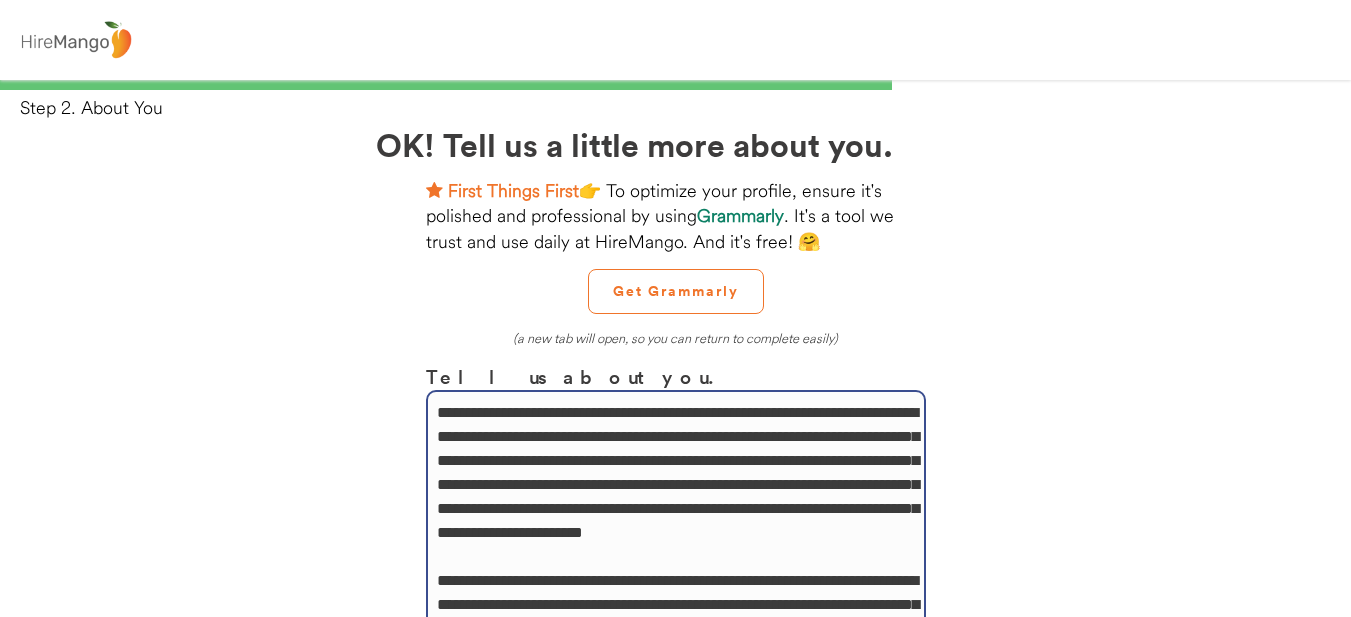 scroll, scrollTop: 383, scrollLeft: 0, axis: vertical 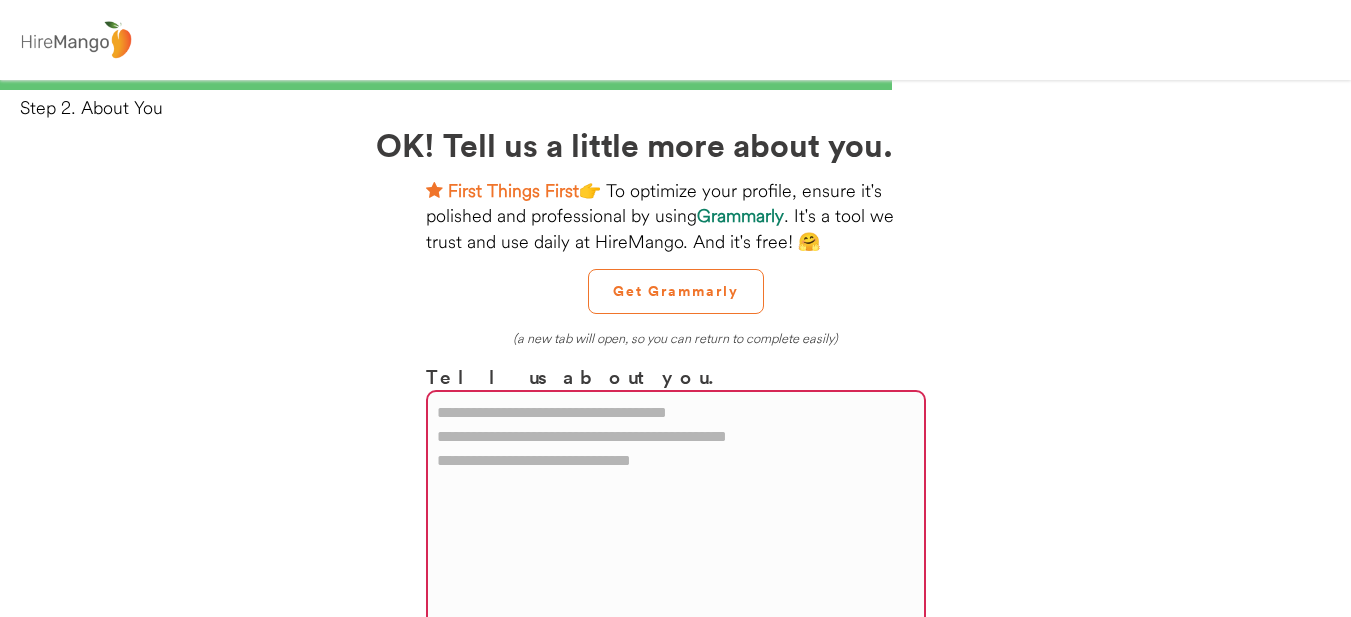 click at bounding box center [676, 515] 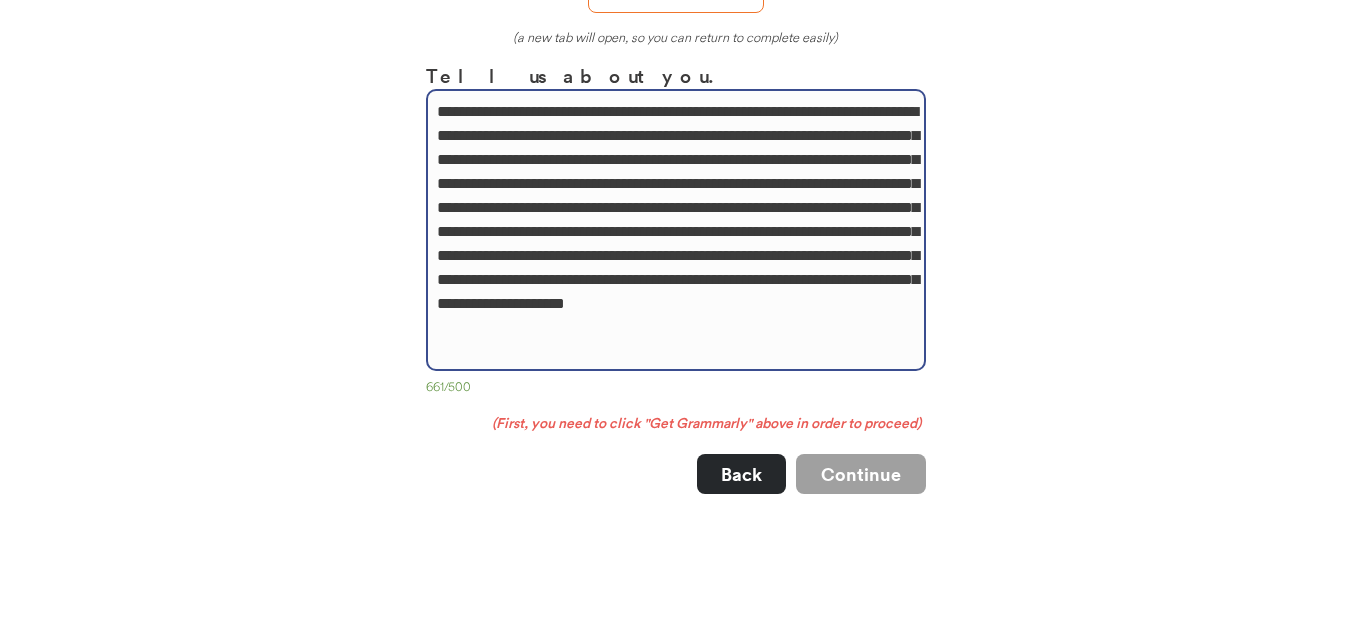 scroll, scrollTop: 310, scrollLeft: 0, axis: vertical 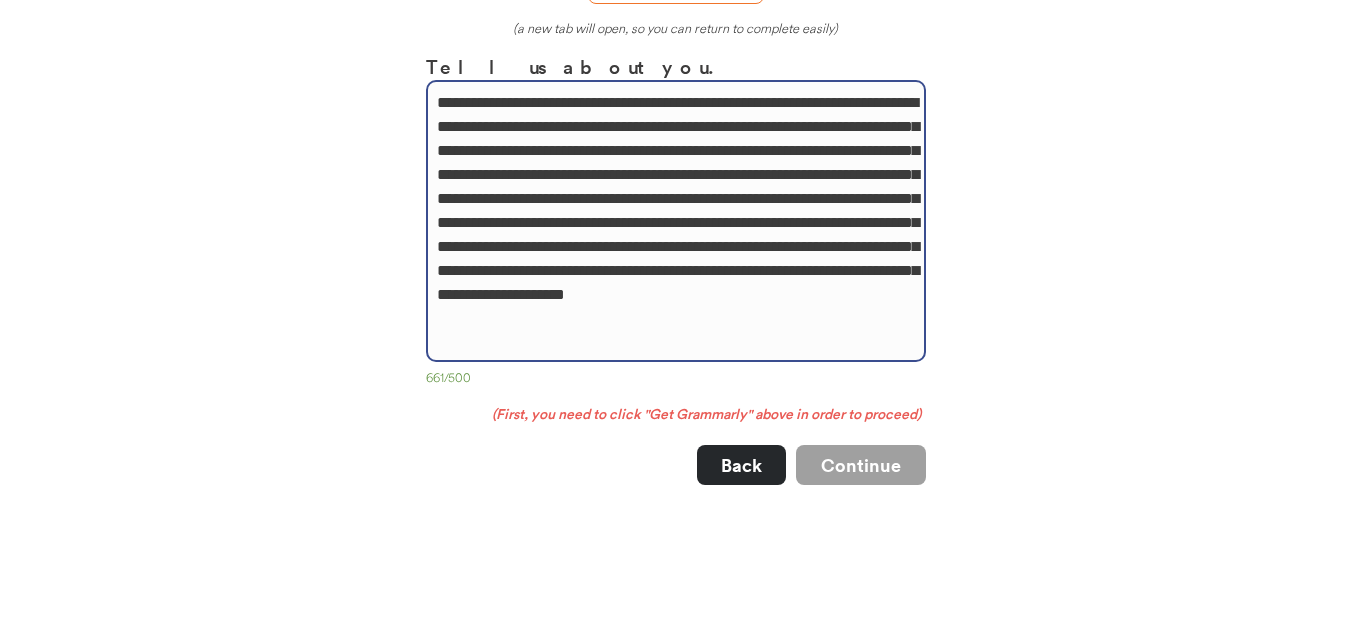 drag, startPoint x: 621, startPoint y: 347, endPoint x: 417, endPoint y: 75, distance: 340 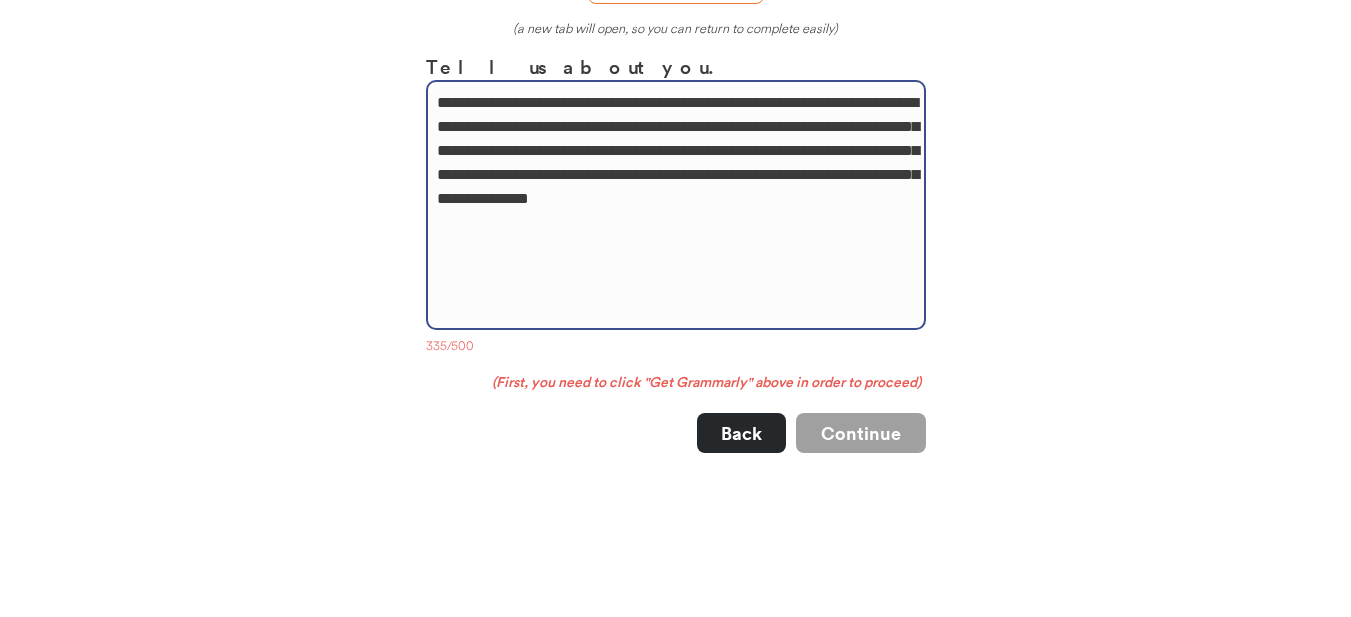 click on "**********" at bounding box center (676, 205) 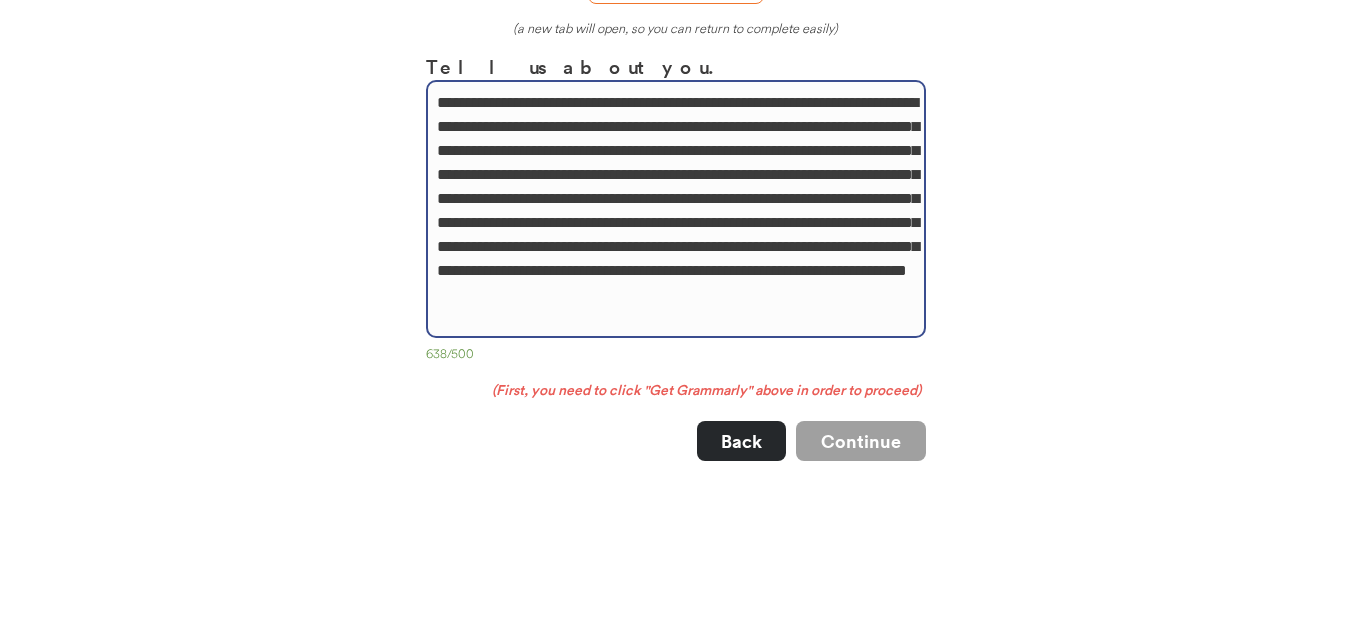 drag, startPoint x: 898, startPoint y: 322, endPoint x: 434, endPoint y: 103, distance: 513.08575 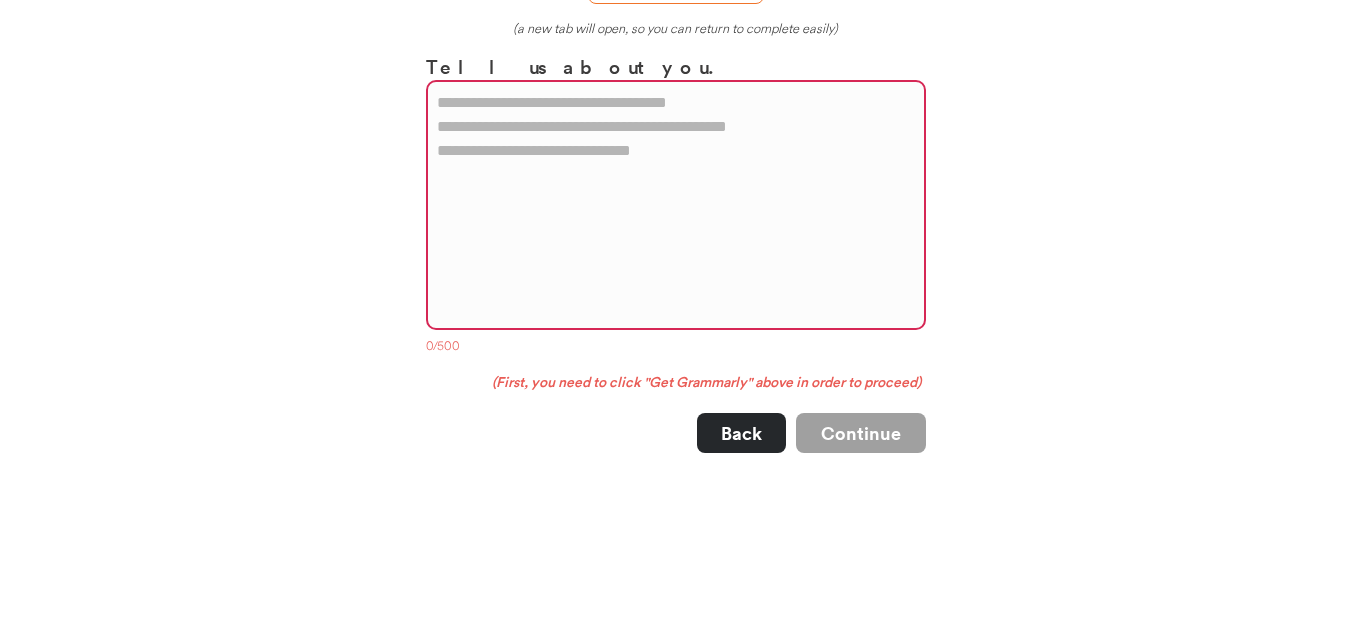 paste on "**********" 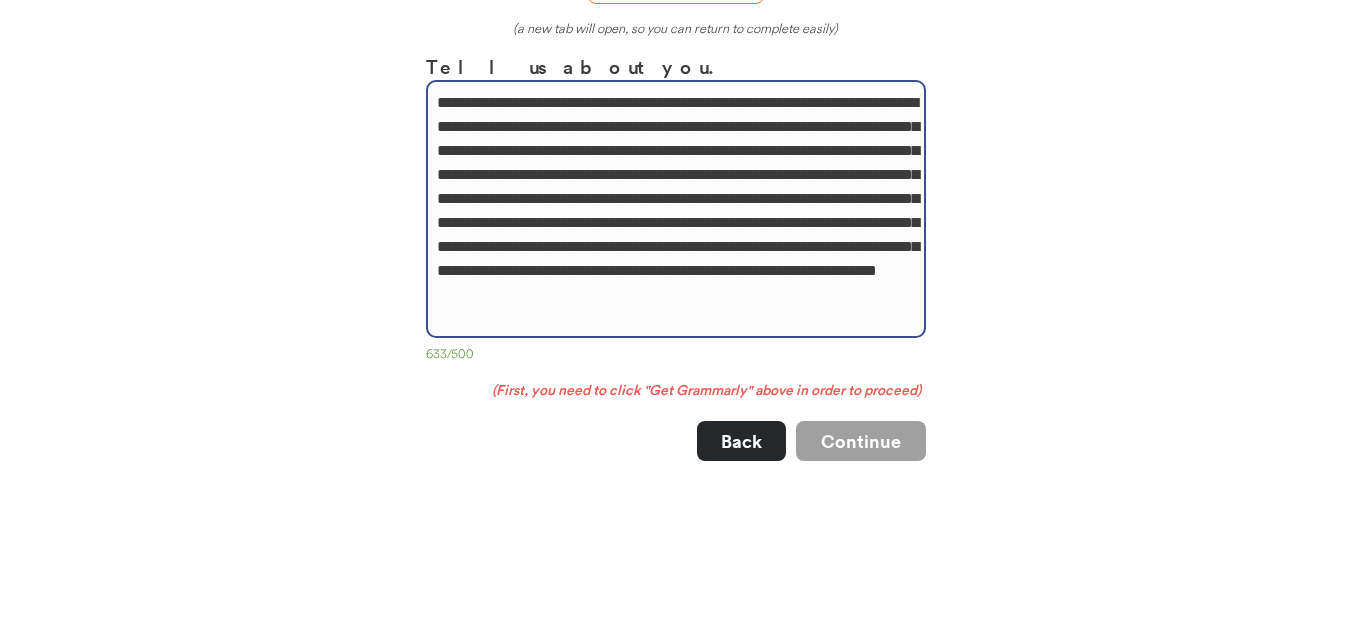 drag, startPoint x: 835, startPoint y: 326, endPoint x: 406, endPoint y: 95, distance: 487.23917 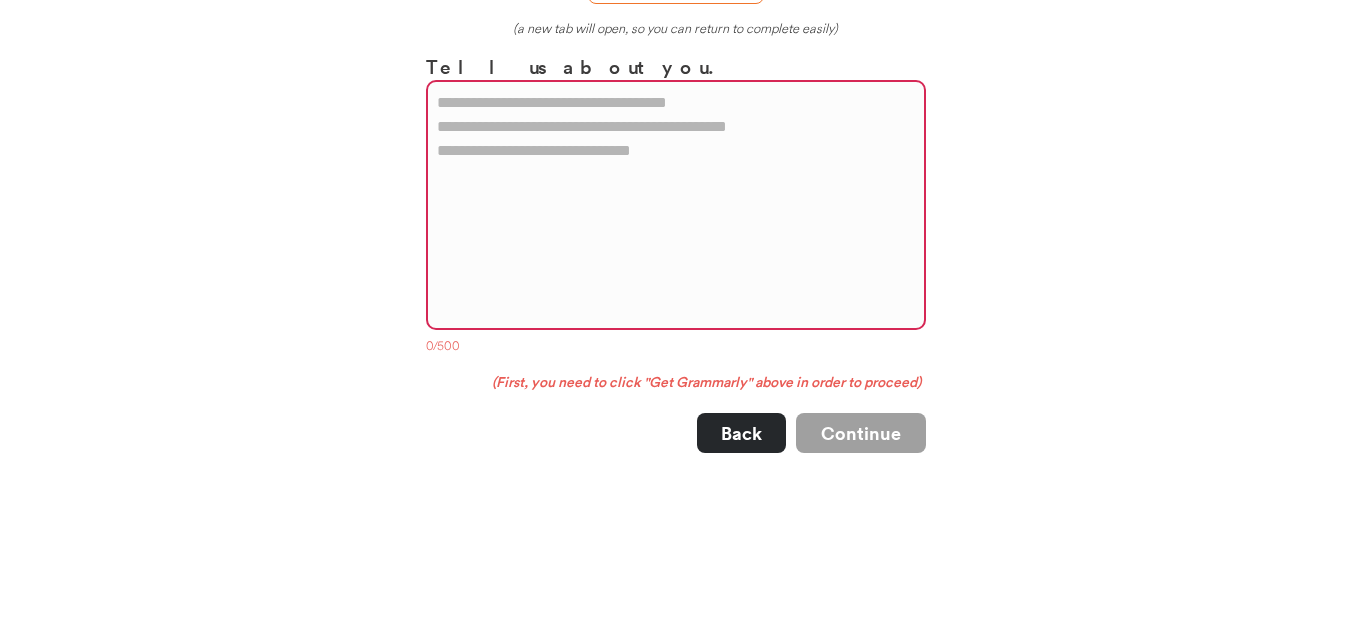 paste on "**********" 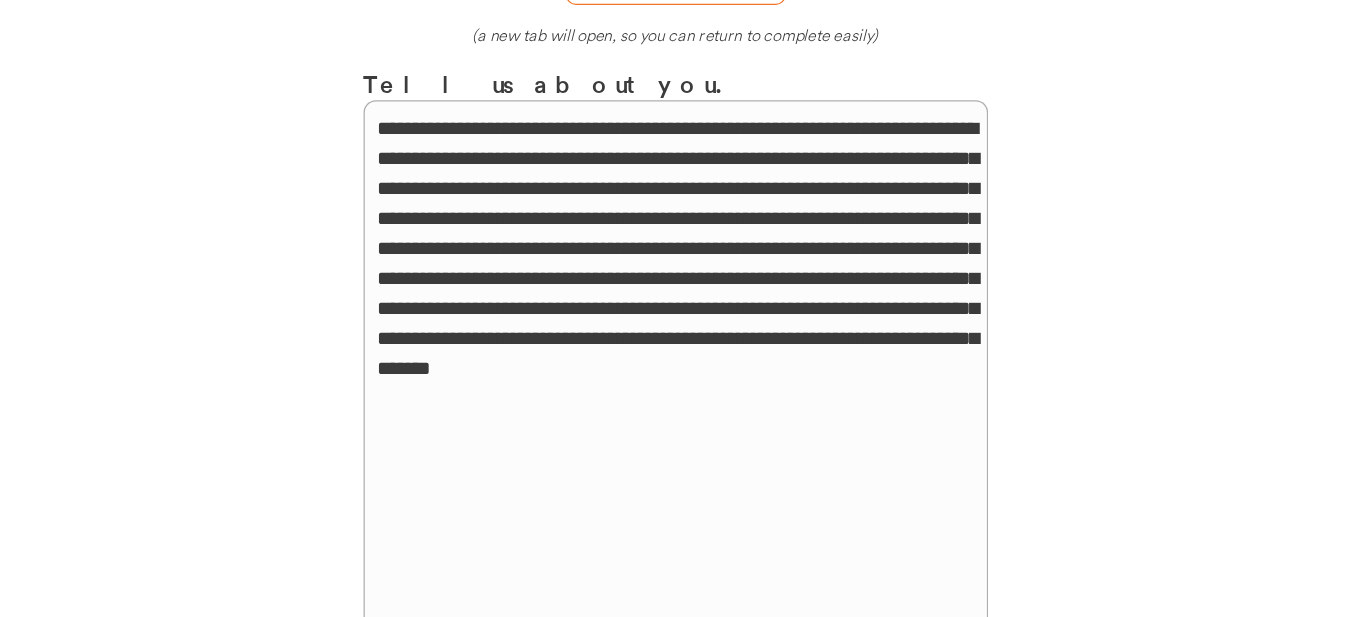 scroll, scrollTop: 310, scrollLeft: 0, axis: vertical 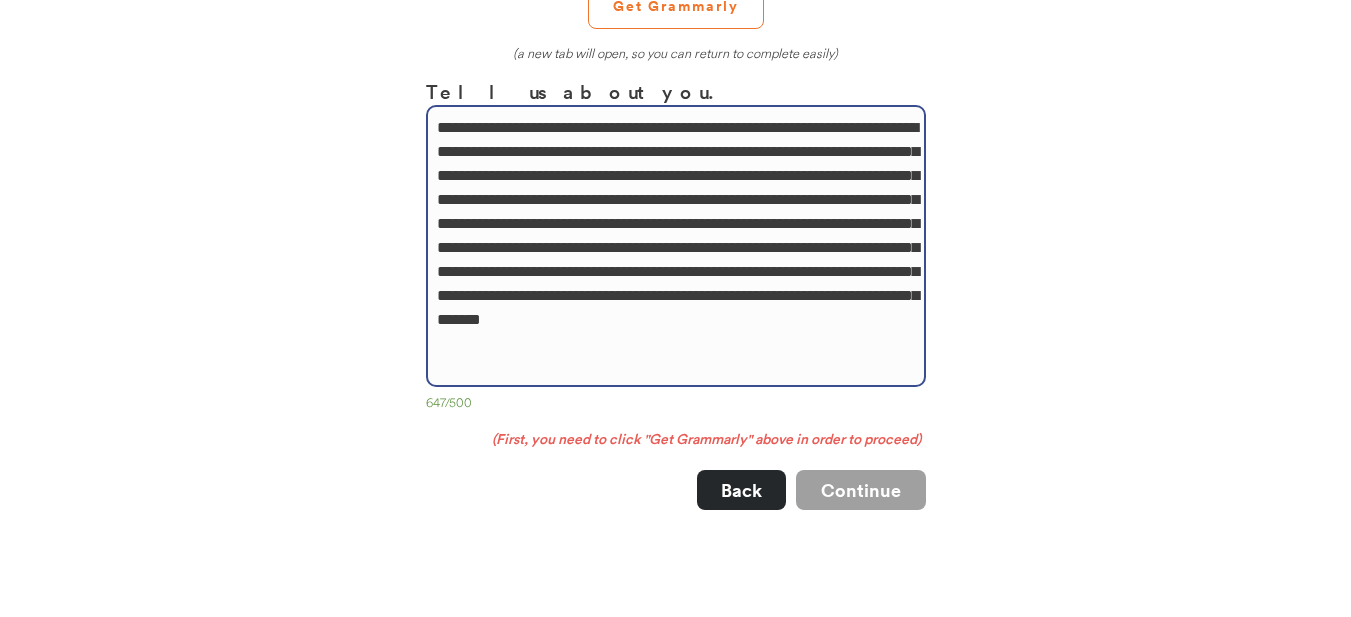 drag, startPoint x: 586, startPoint y: 367, endPoint x: 430, endPoint y: 115, distance: 296.37814 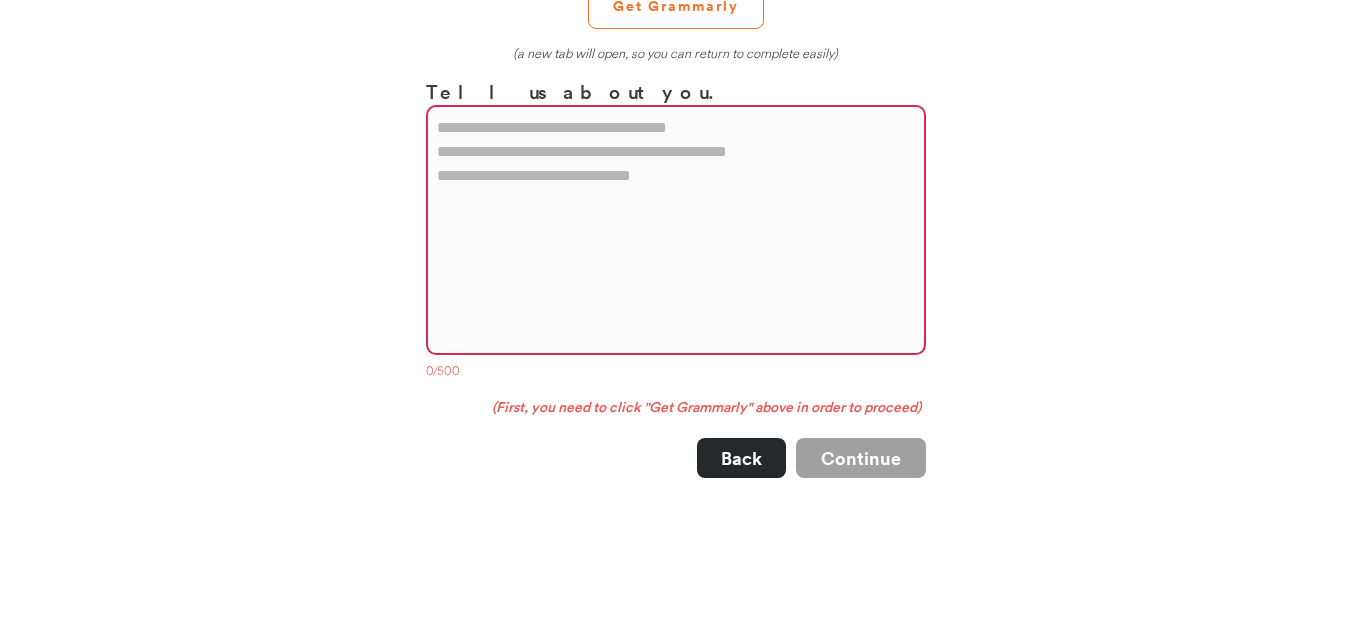 paste on "**********" 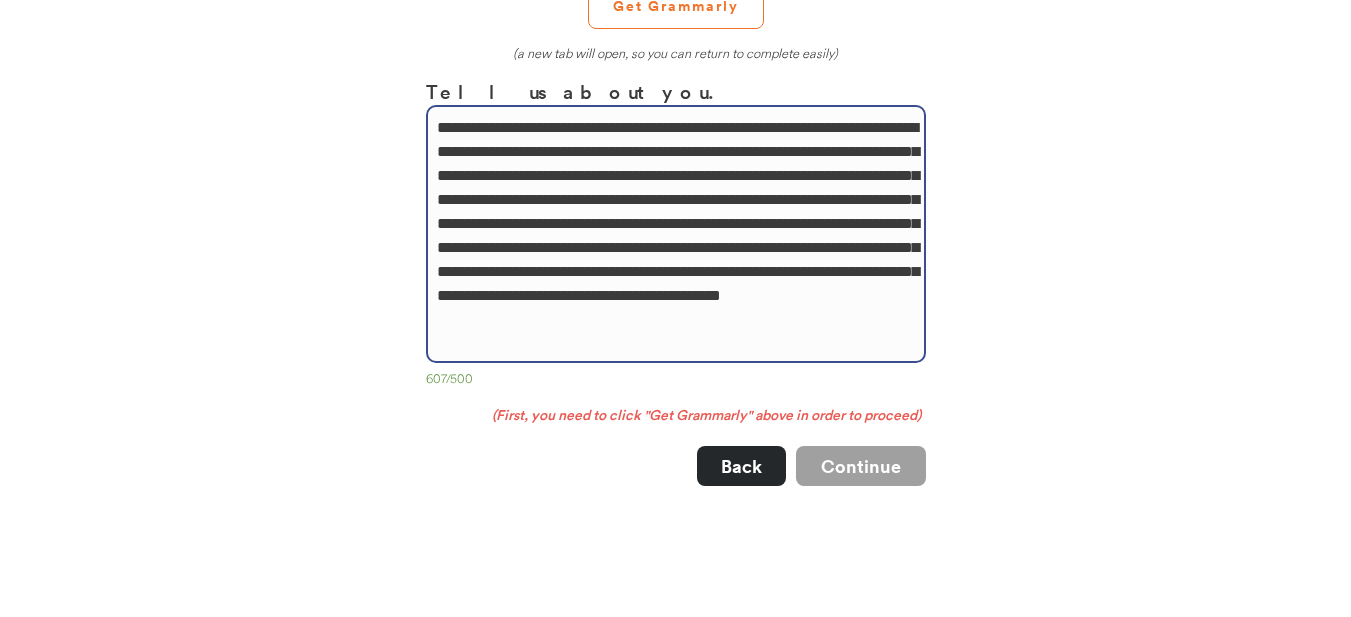 drag, startPoint x: 681, startPoint y: 344, endPoint x: 432, endPoint y: 125, distance: 331.6052 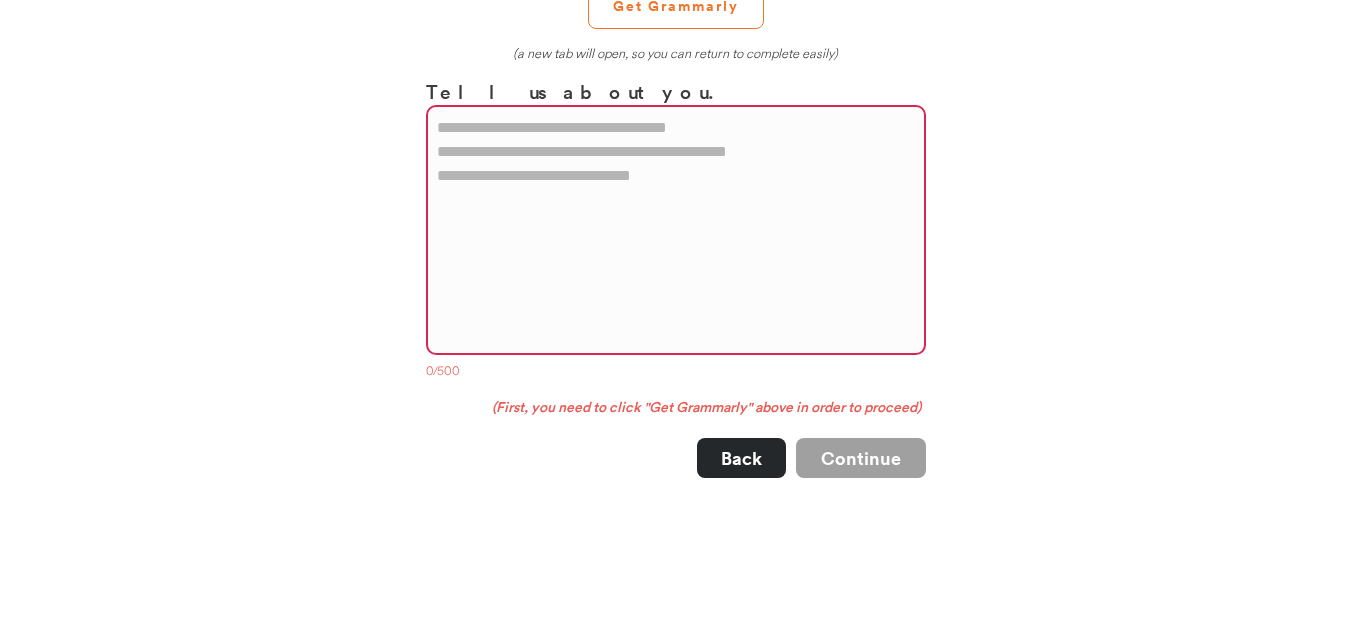 paste on "**********" 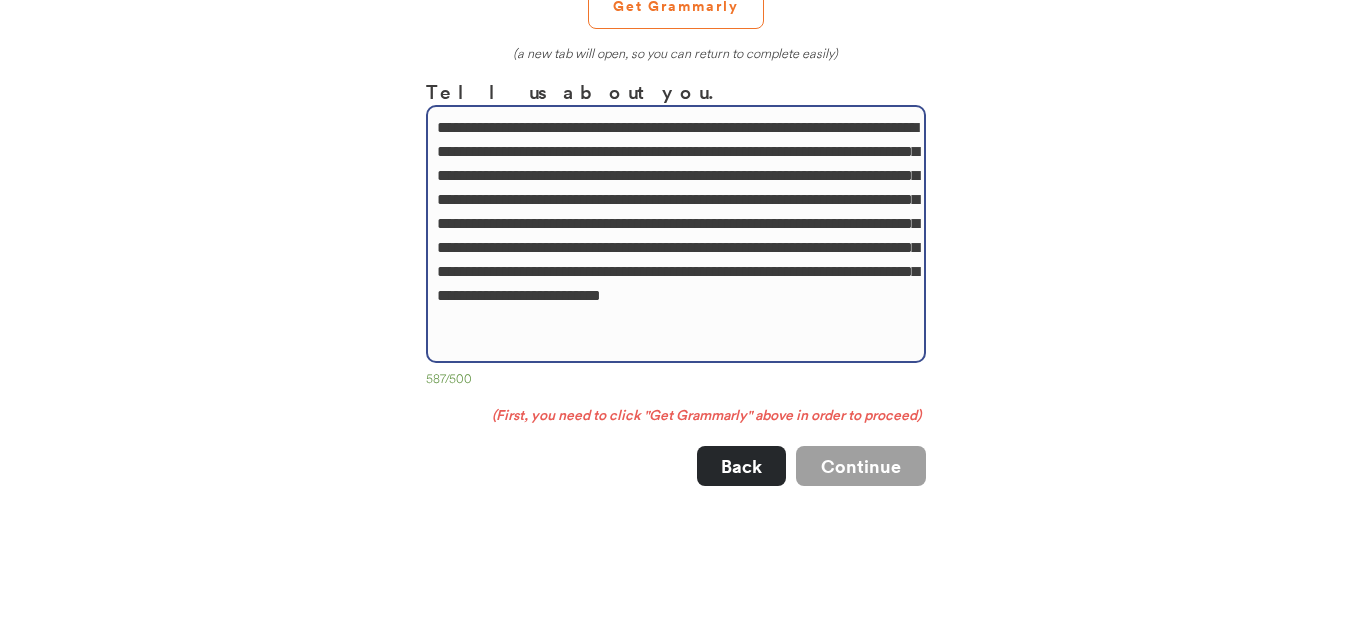 drag, startPoint x: 621, startPoint y: 349, endPoint x: 435, endPoint y: 115, distance: 298.91806 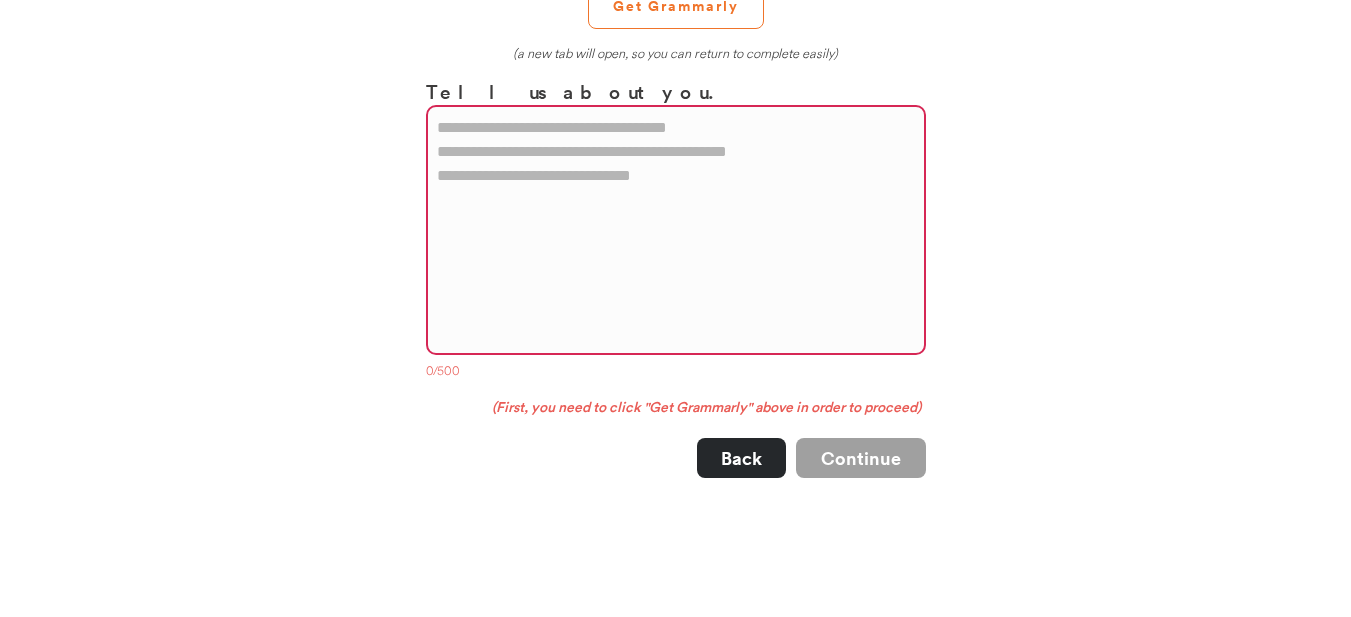 paste on "**********" 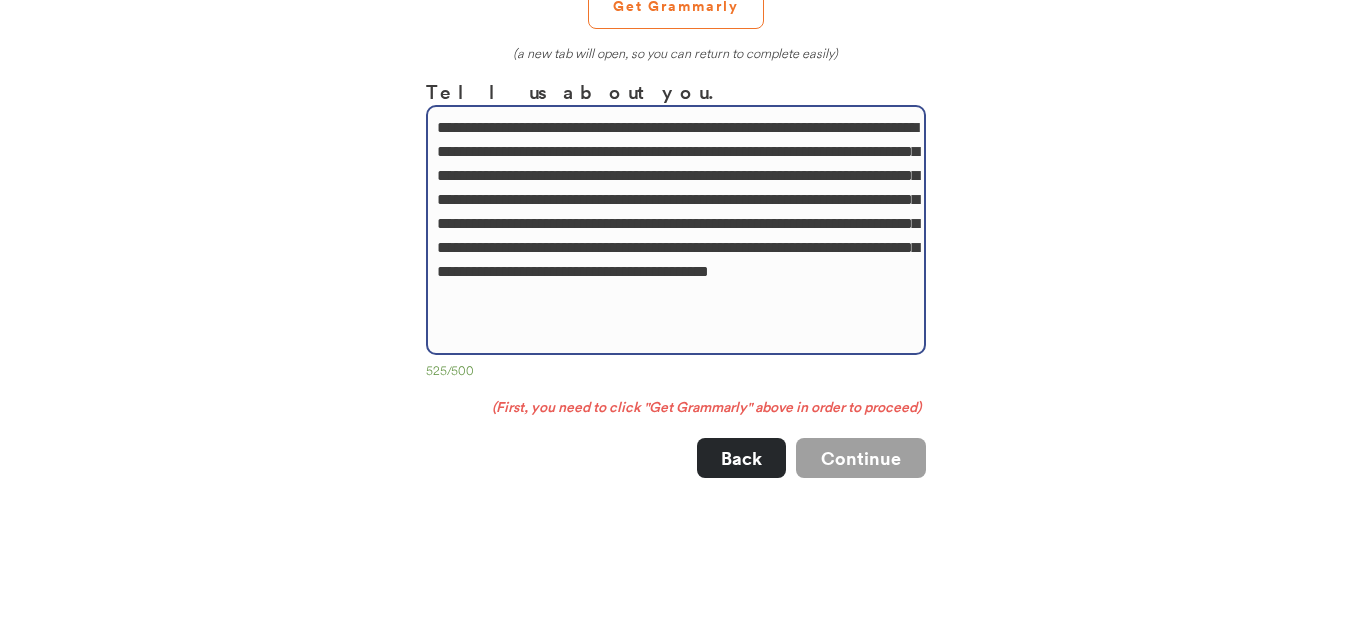 click on "**********" at bounding box center (676, 230) 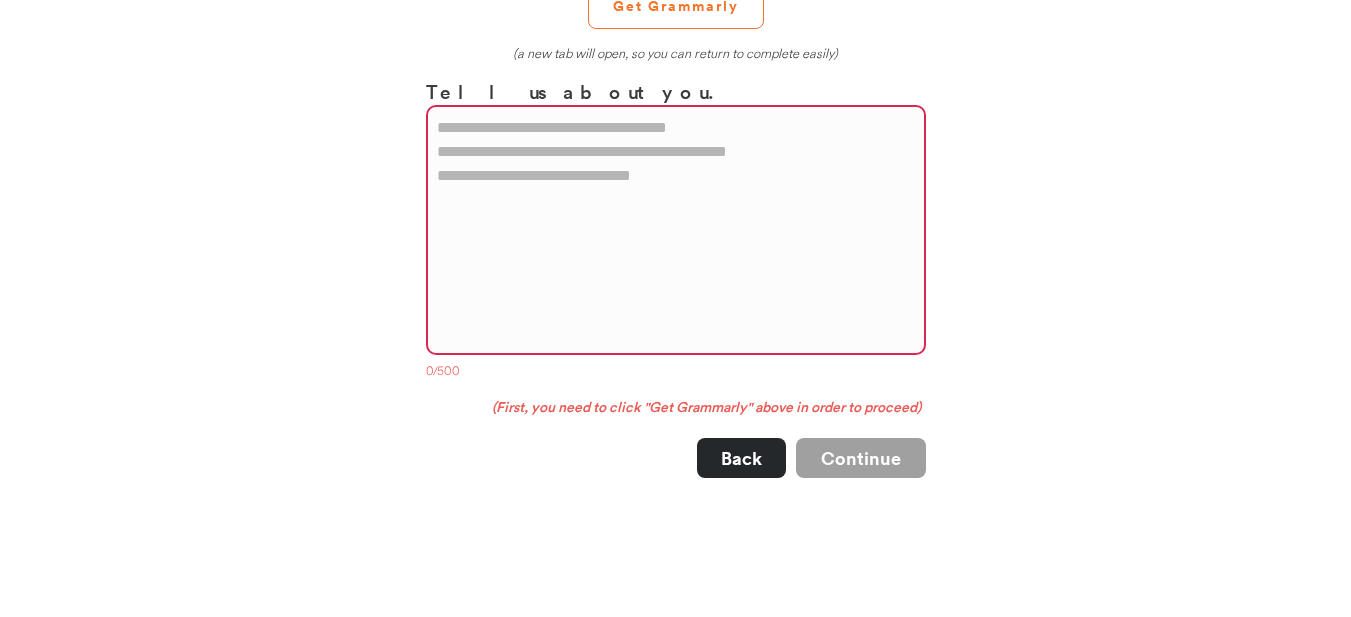 paste on "**********" 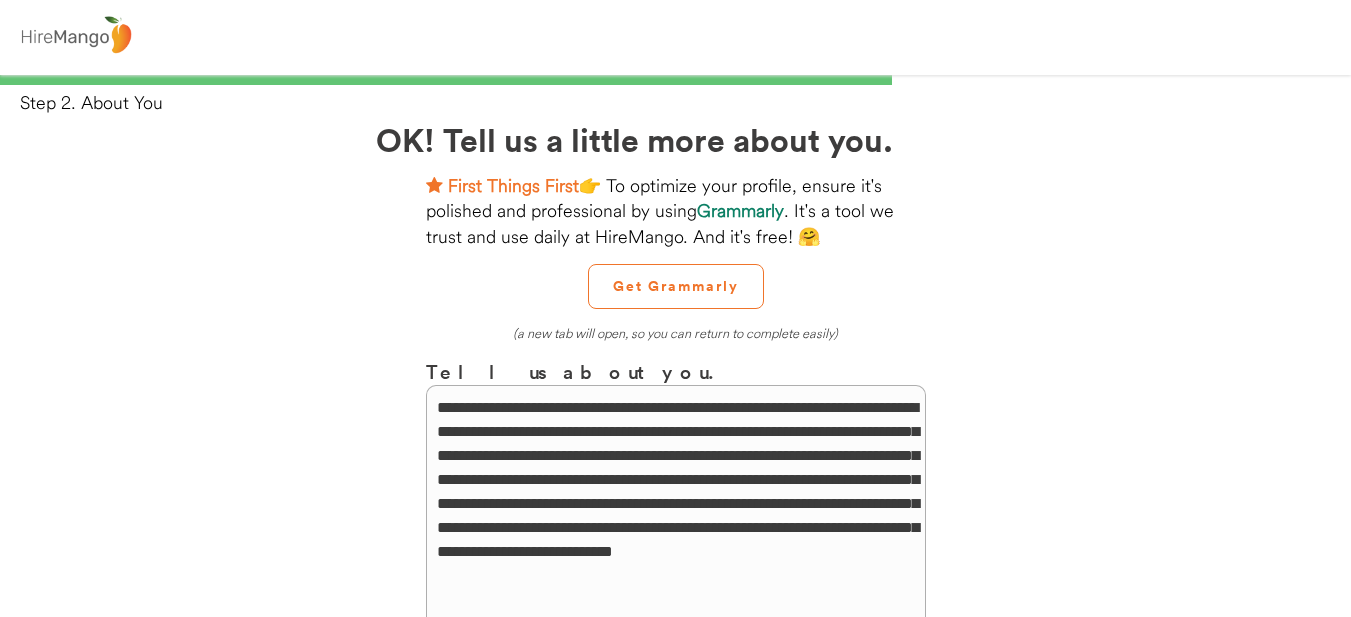 scroll, scrollTop: 0, scrollLeft: 0, axis: both 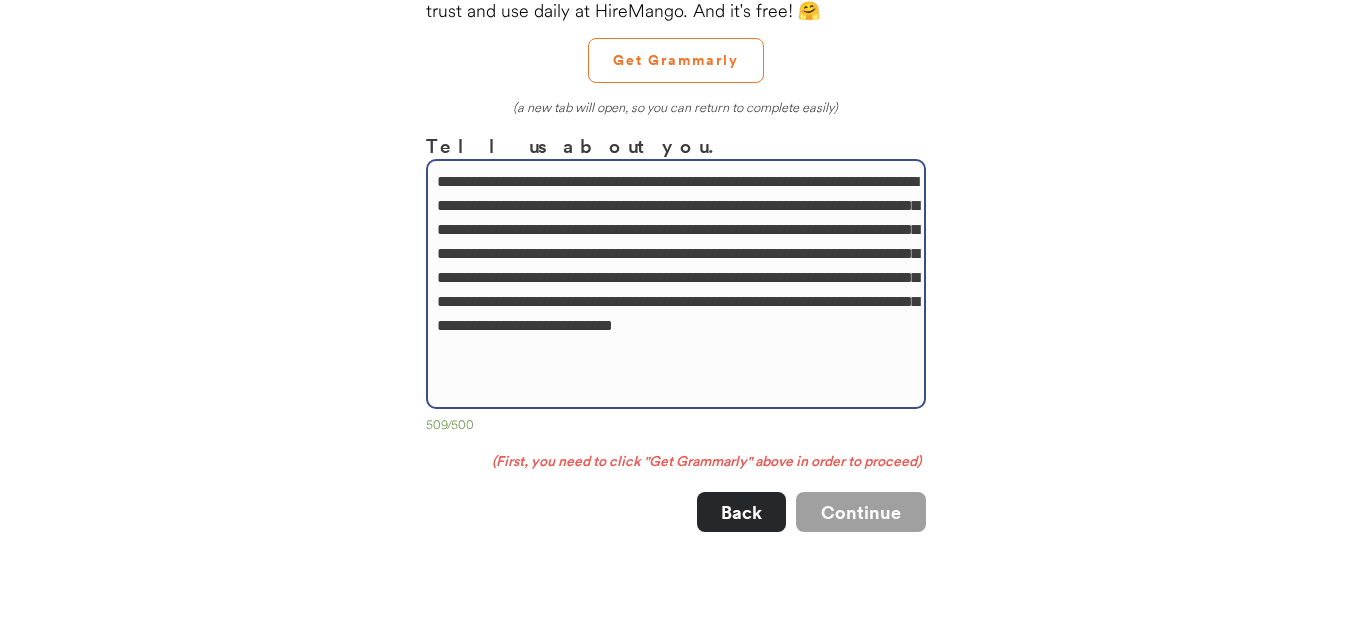 click on "**********" at bounding box center (676, 284) 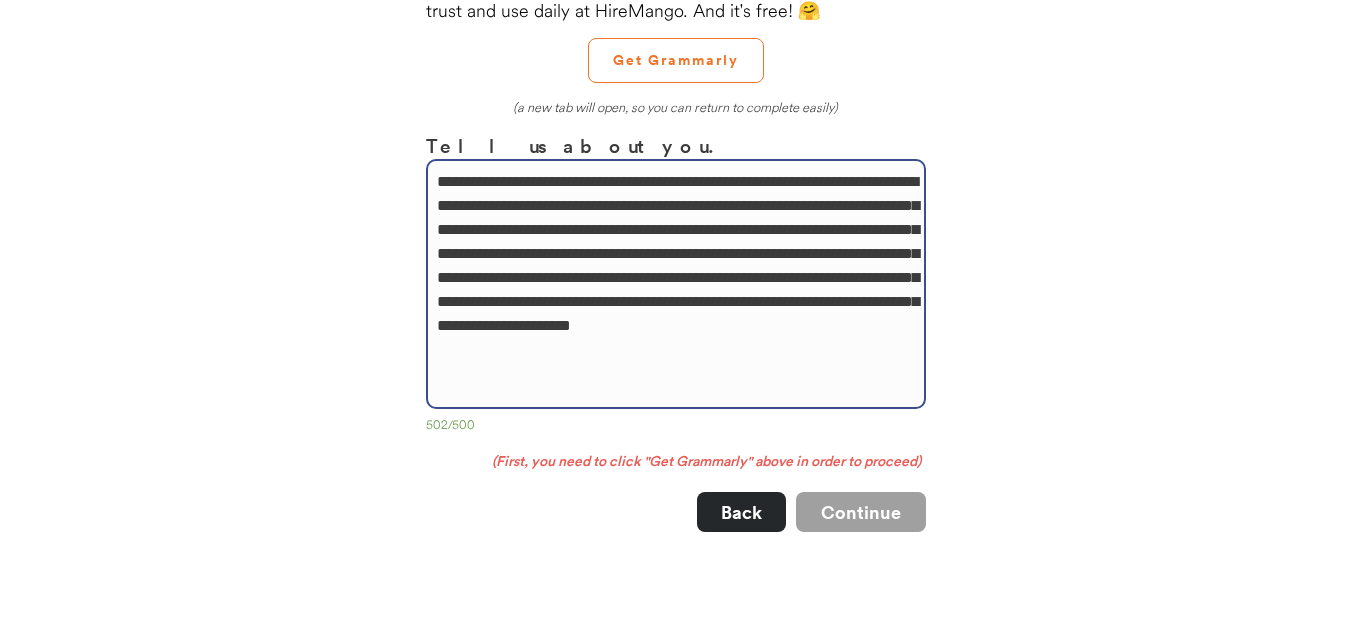 click on "**********" at bounding box center (676, 284) 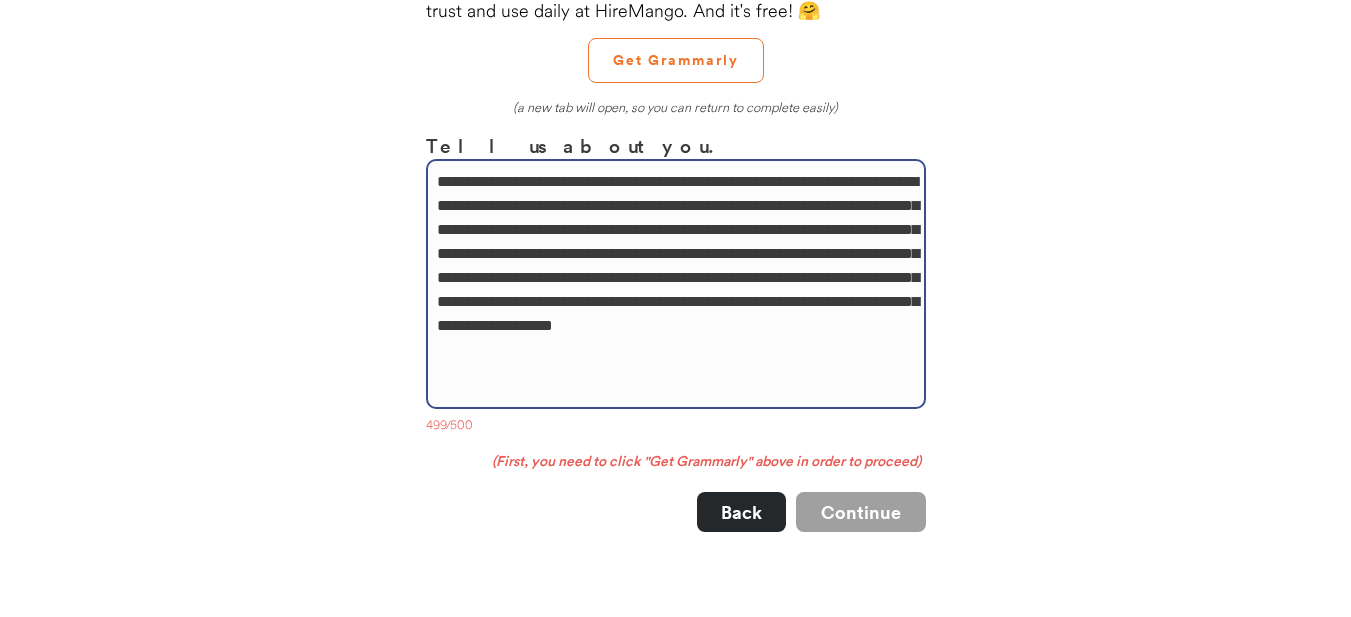 click on "**********" at bounding box center [676, 284] 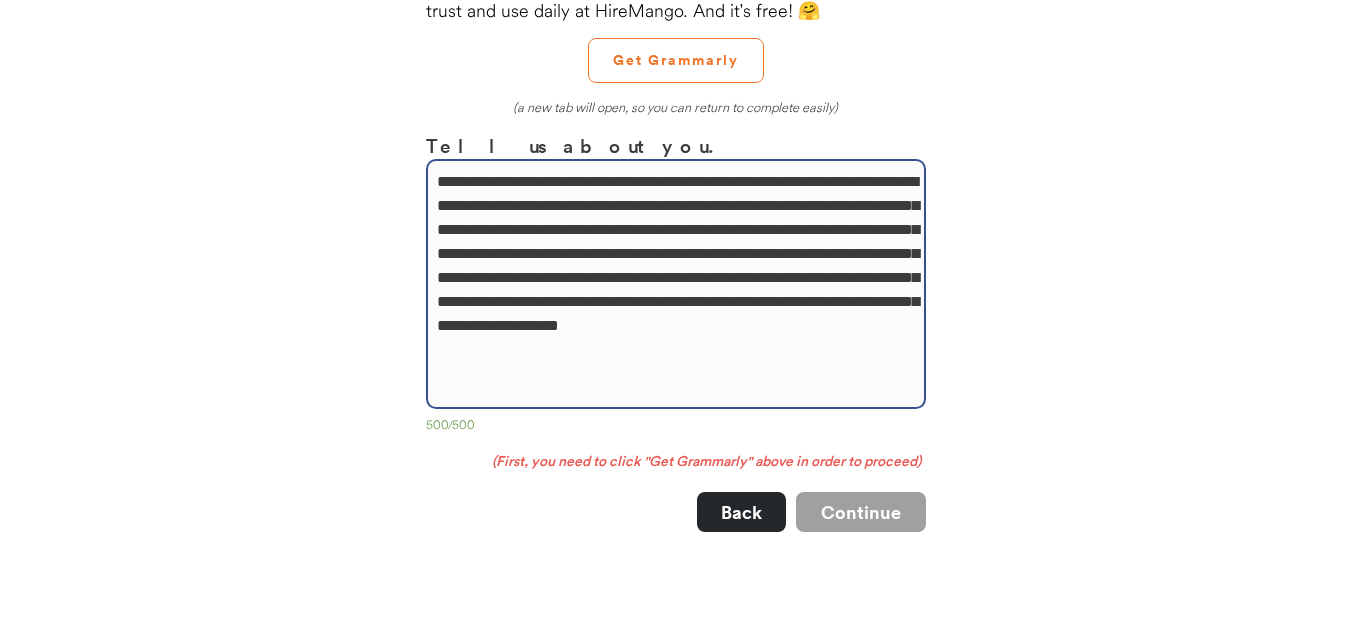 click on "**********" at bounding box center [676, 284] 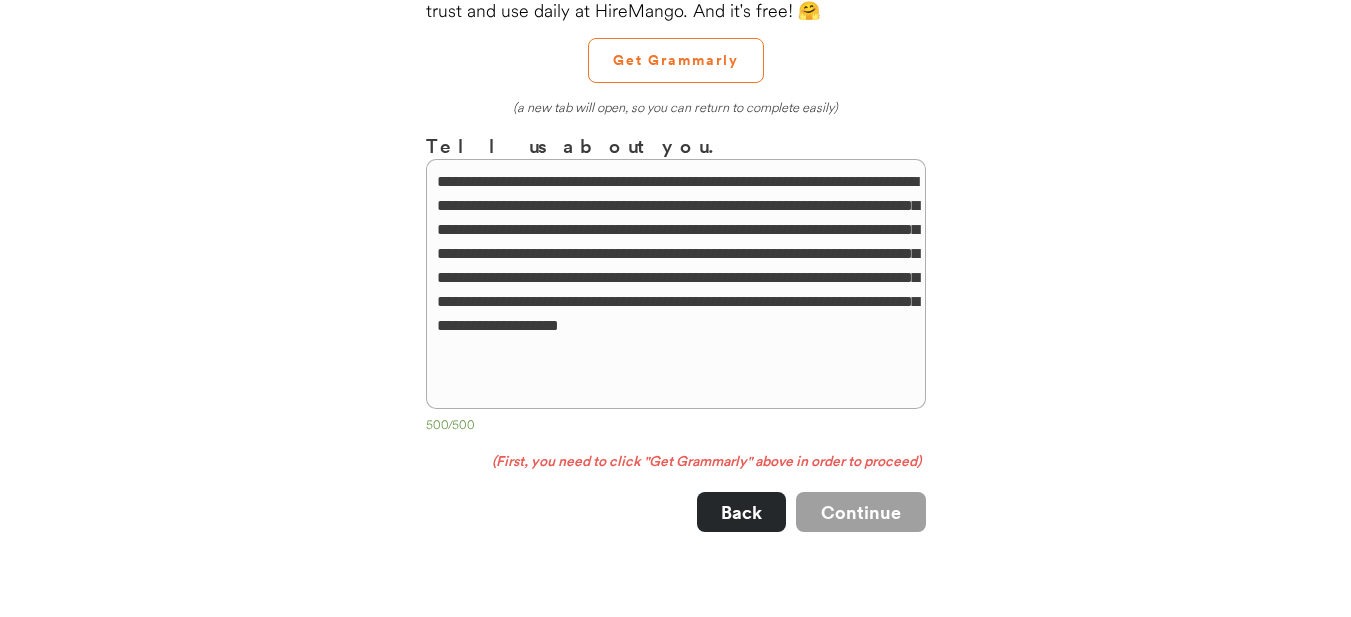 click on "**********" at bounding box center (675, 312) 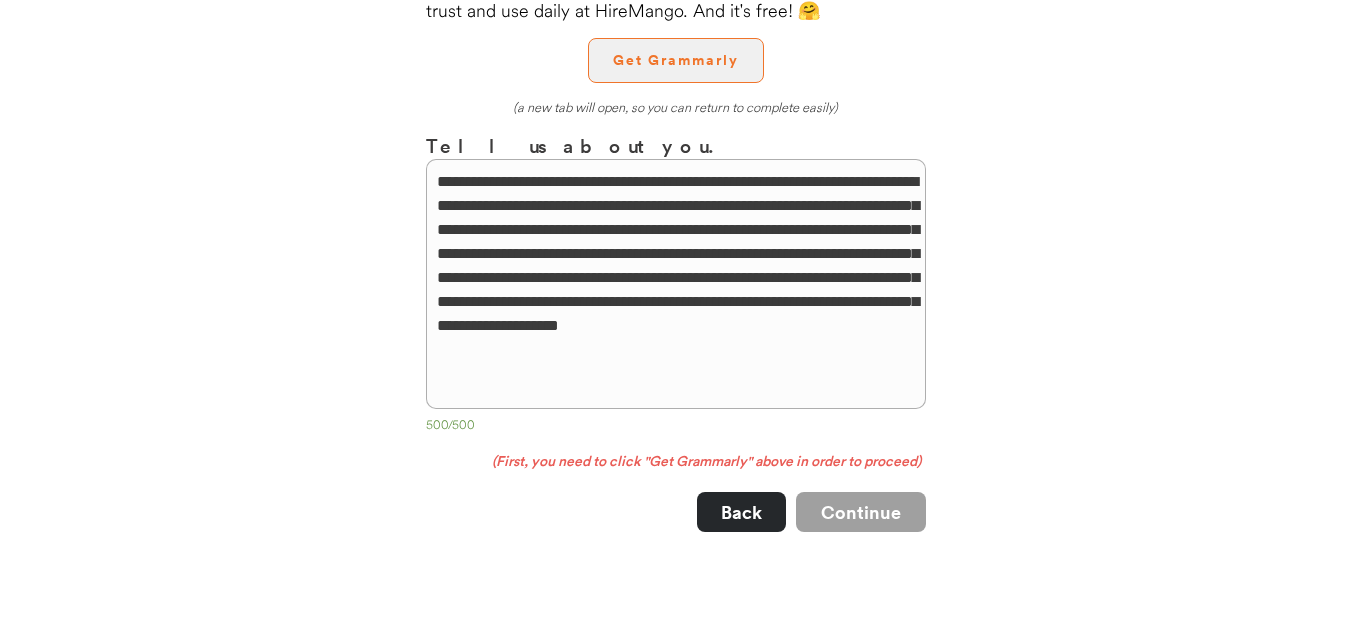 click on "Get Grammarly" at bounding box center (676, 60) 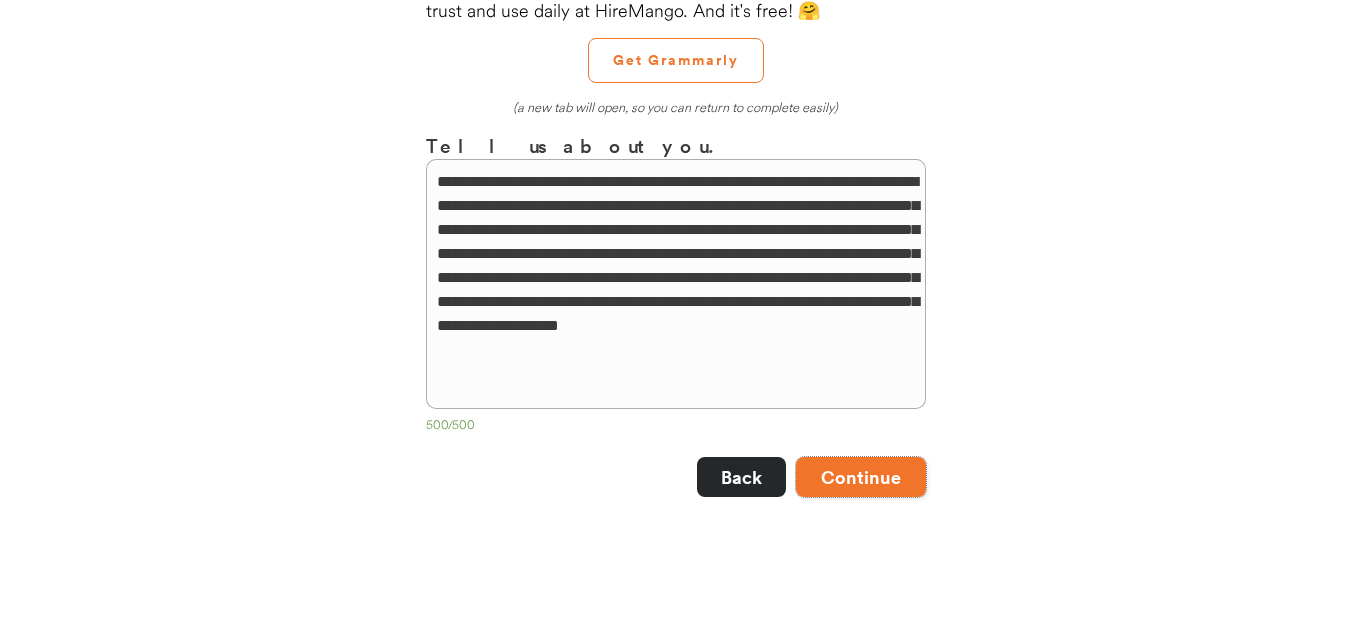 click on "Continue" at bounding box center [861, 477] 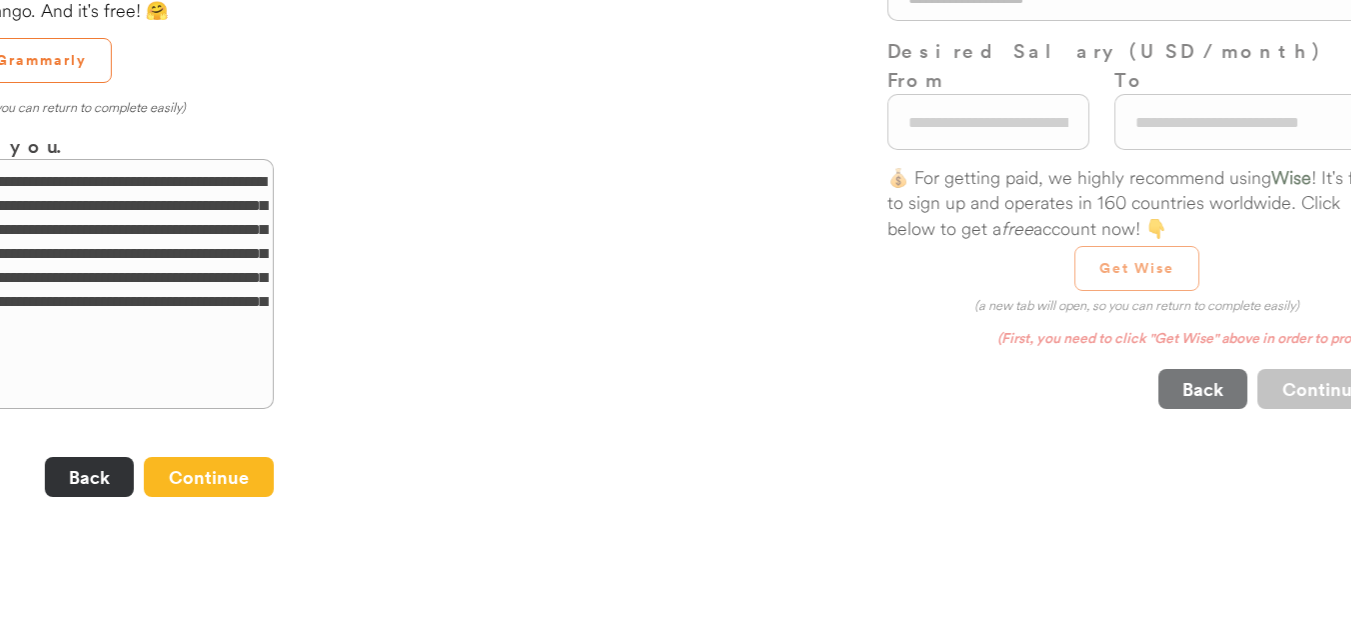 scroll, scrollTop: 0, scrollLeft: 0, axis: both 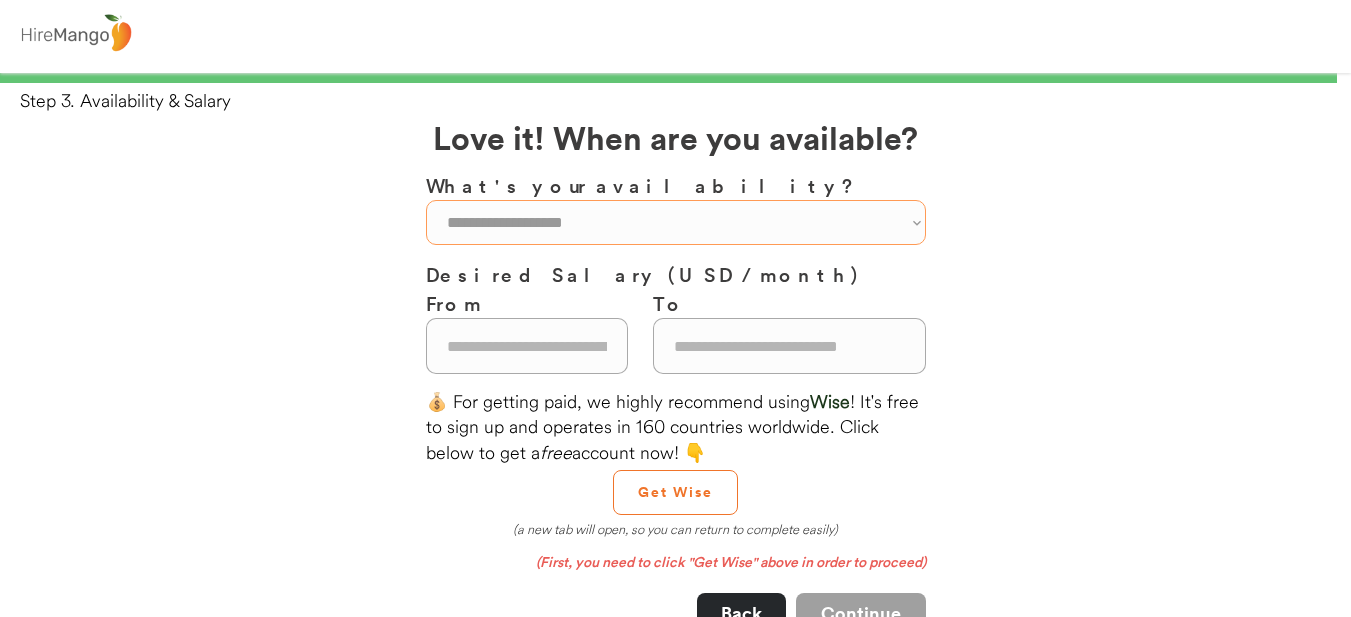 click on "**********" at bounding box center (676, 222) 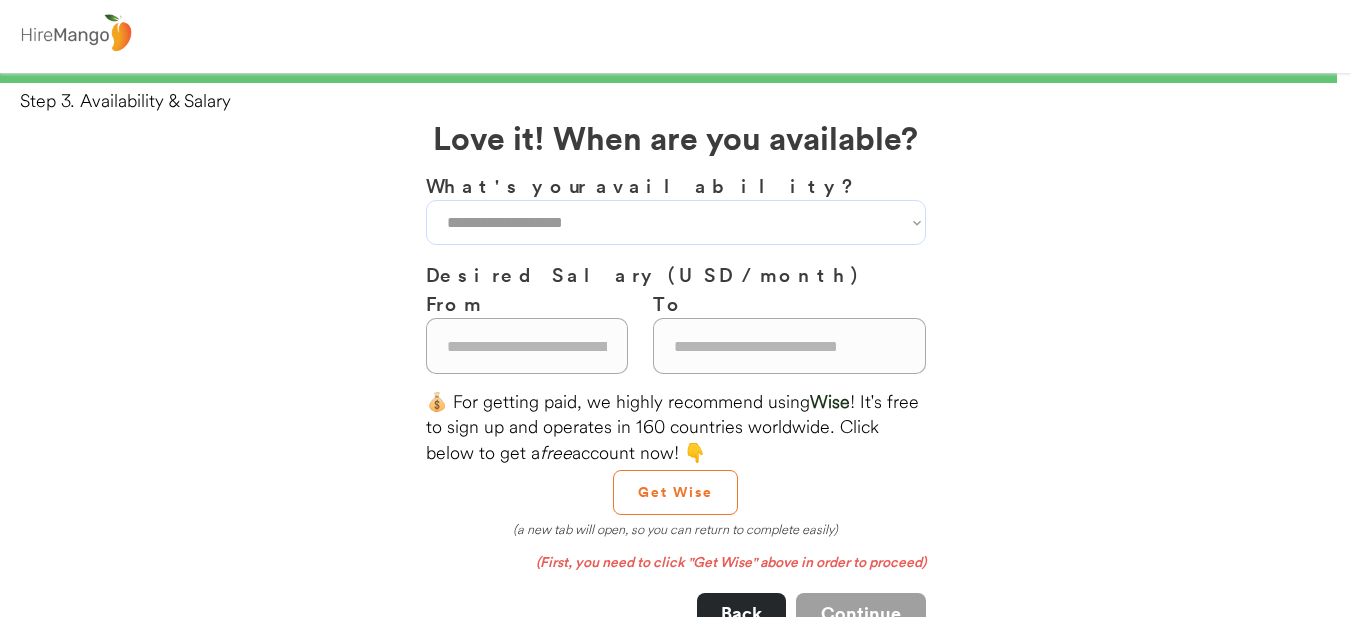 select on "**********" 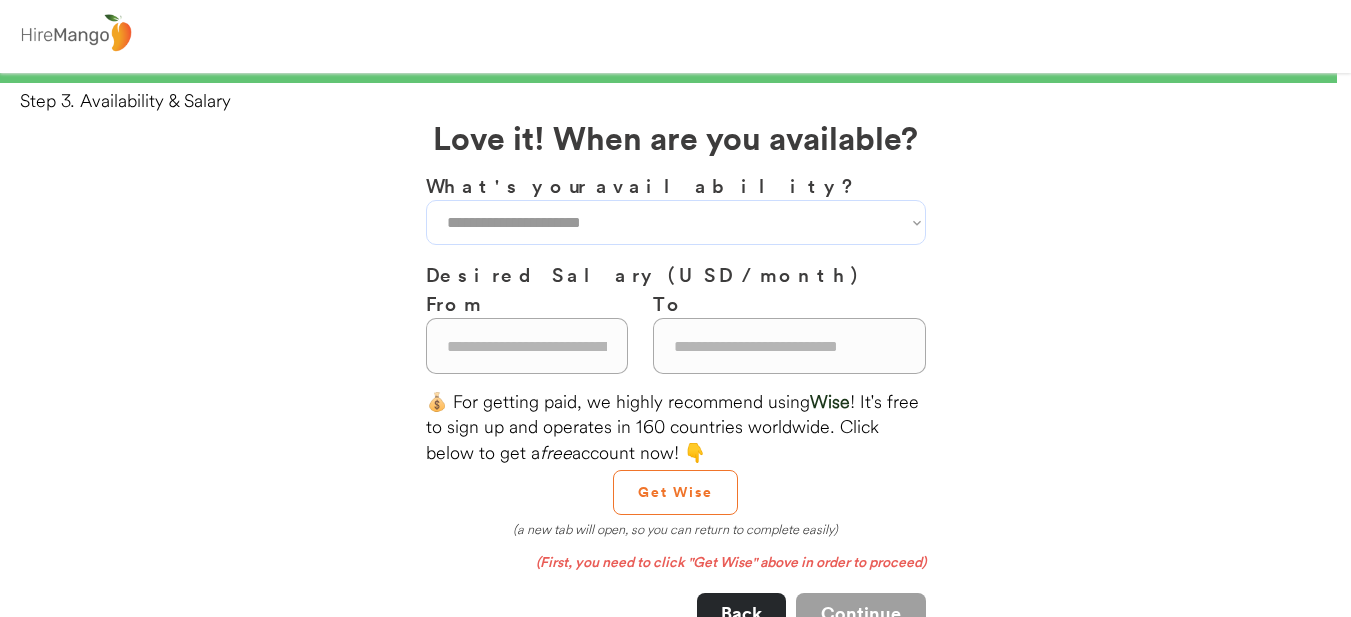 click on "**********" at bounding box center [676, 222] 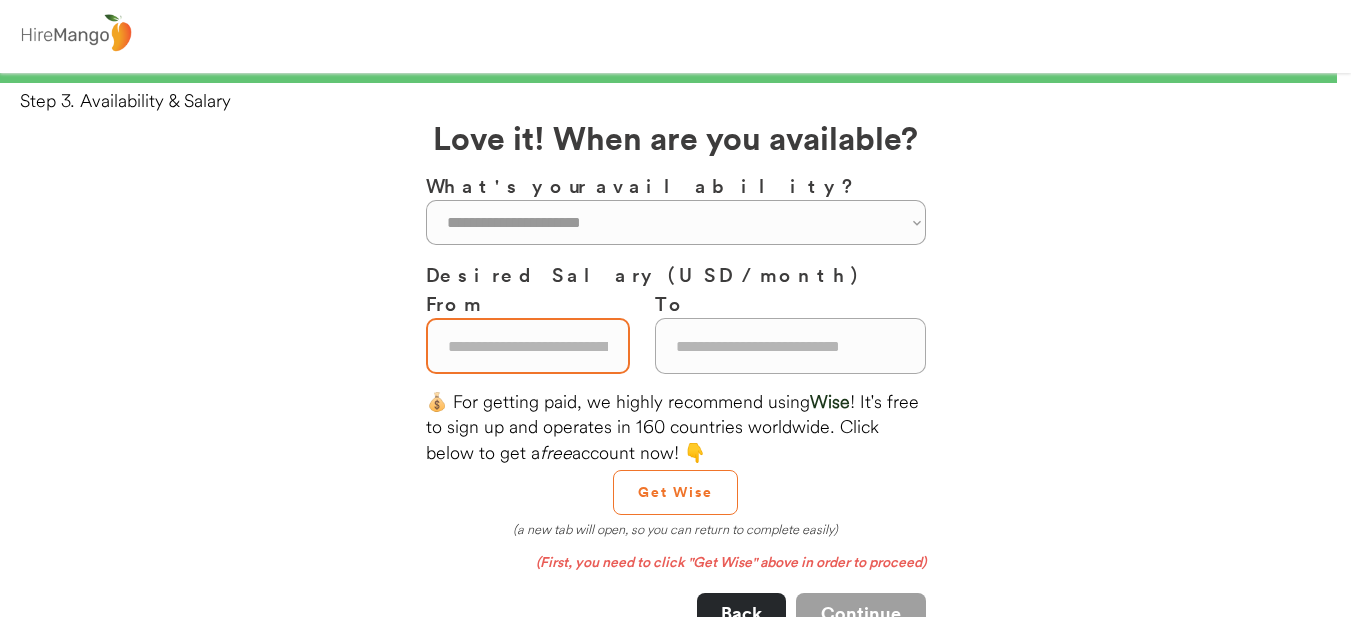 click at bounding box center [528, 346] 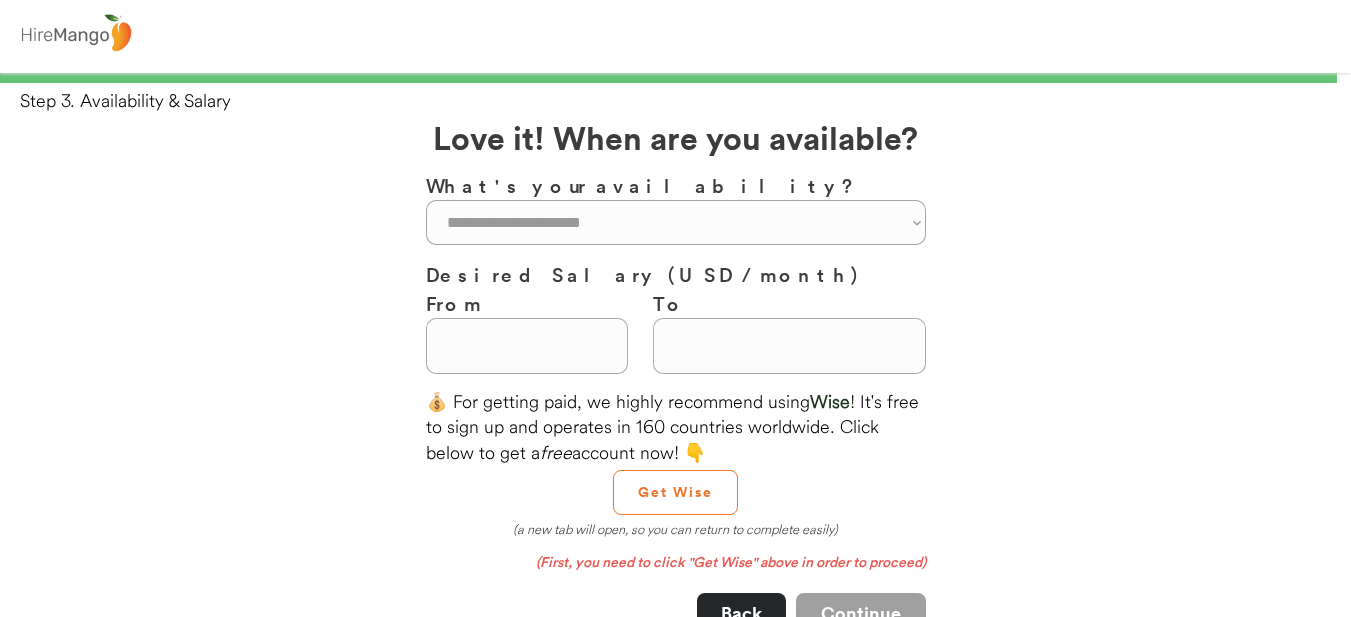 click on "**********" at bounding box center [675, 536] 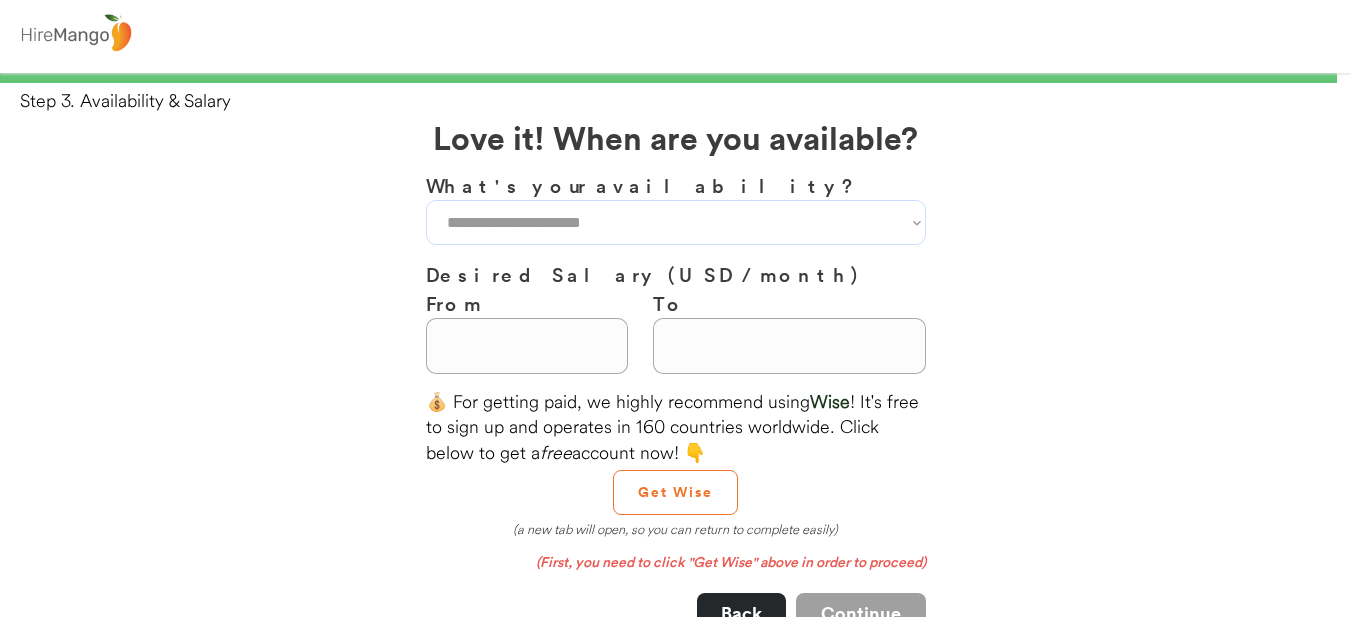 click on "**********" at bounding box center [676, 222] 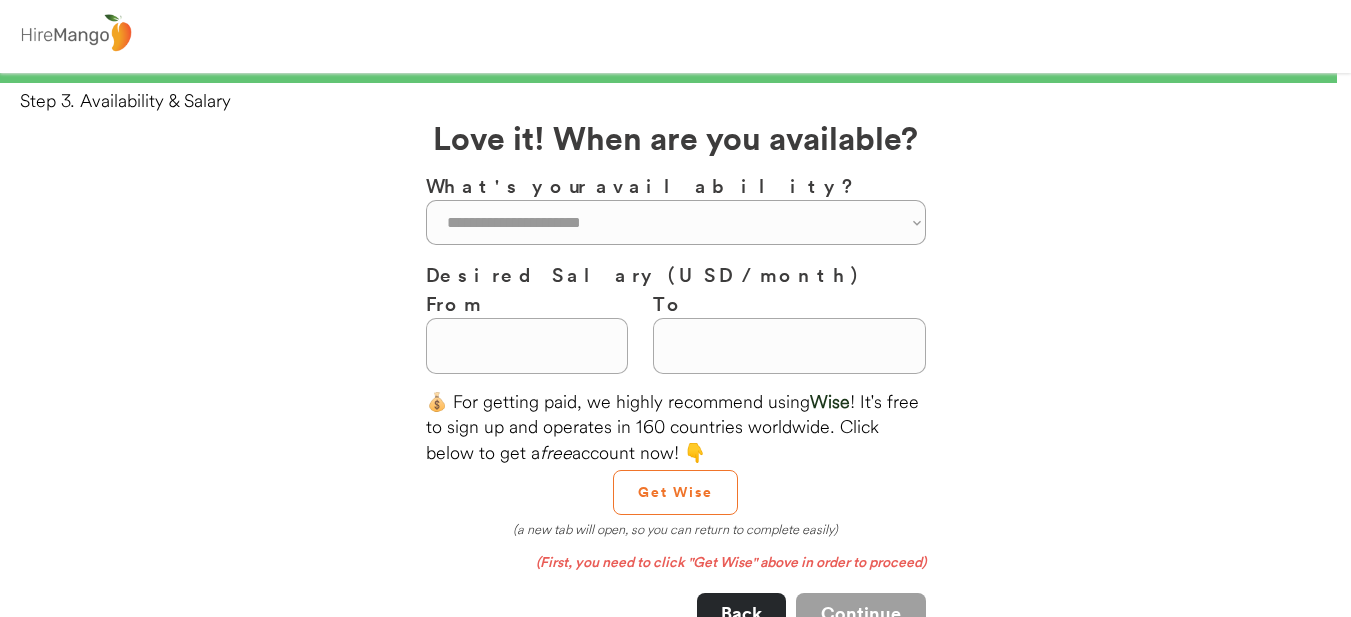 click on "**********" at bounding box center (675, 536) 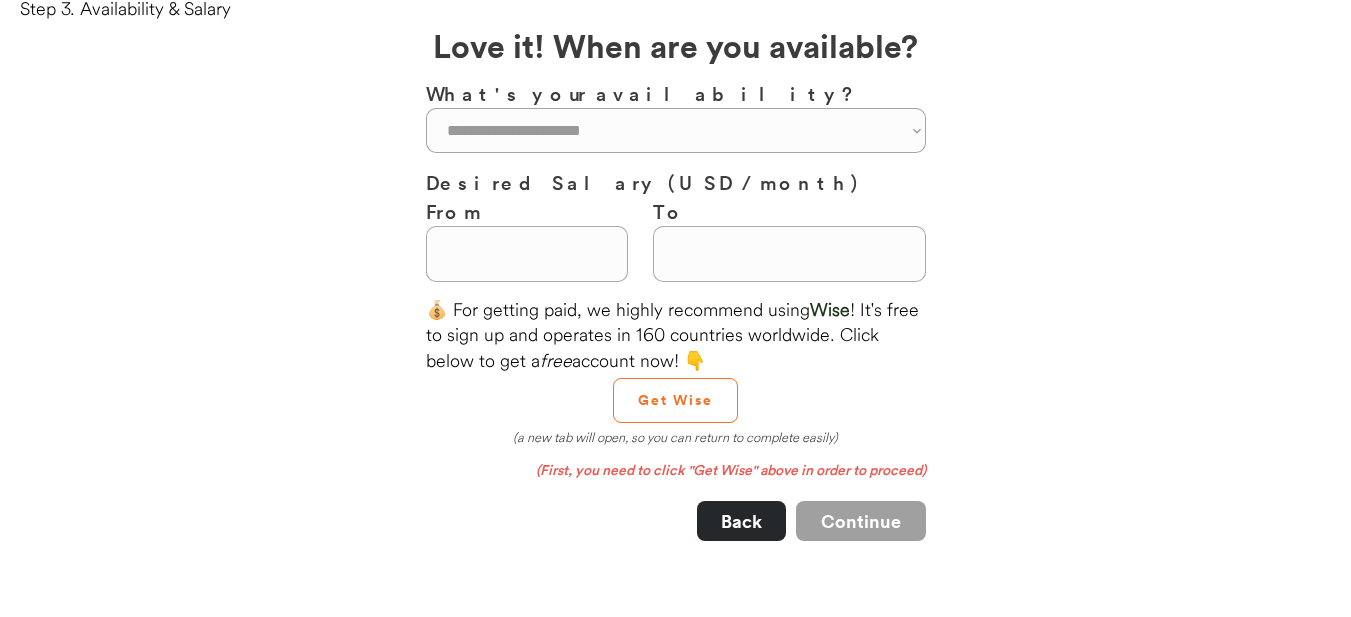 scroll, scrollTop: 0, scrollLeft: 0, axis: both 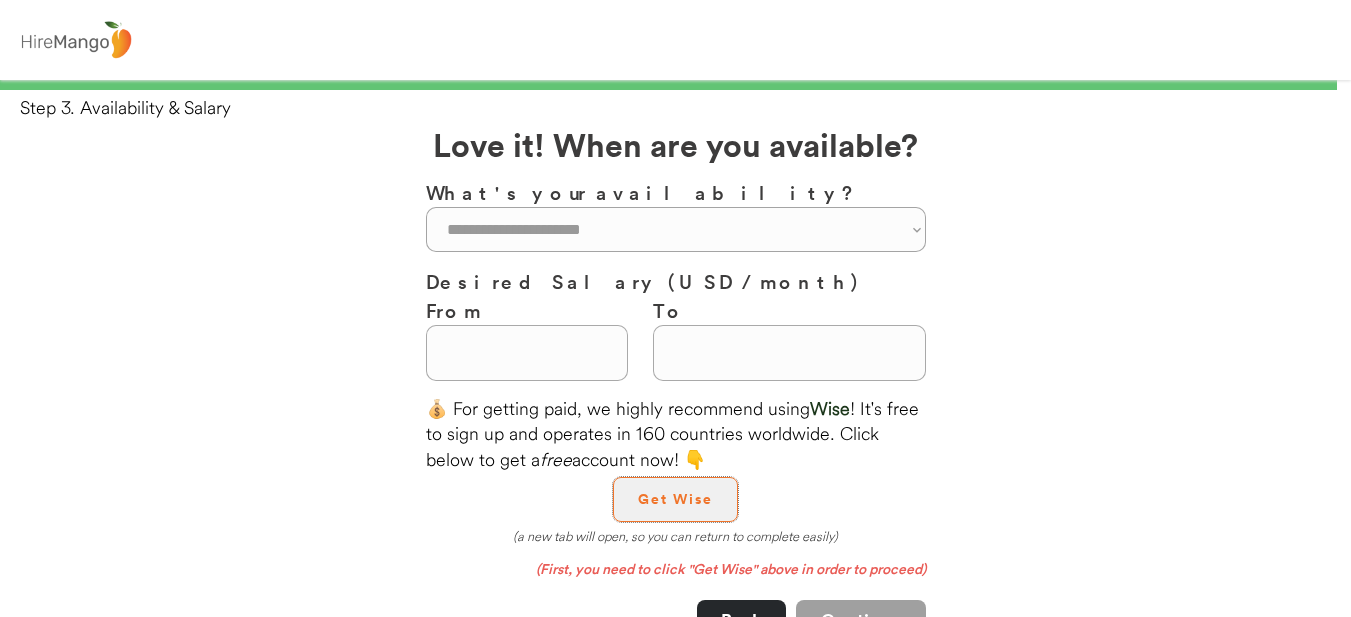 click on "Get Wise" at bounding box center [675, 499] 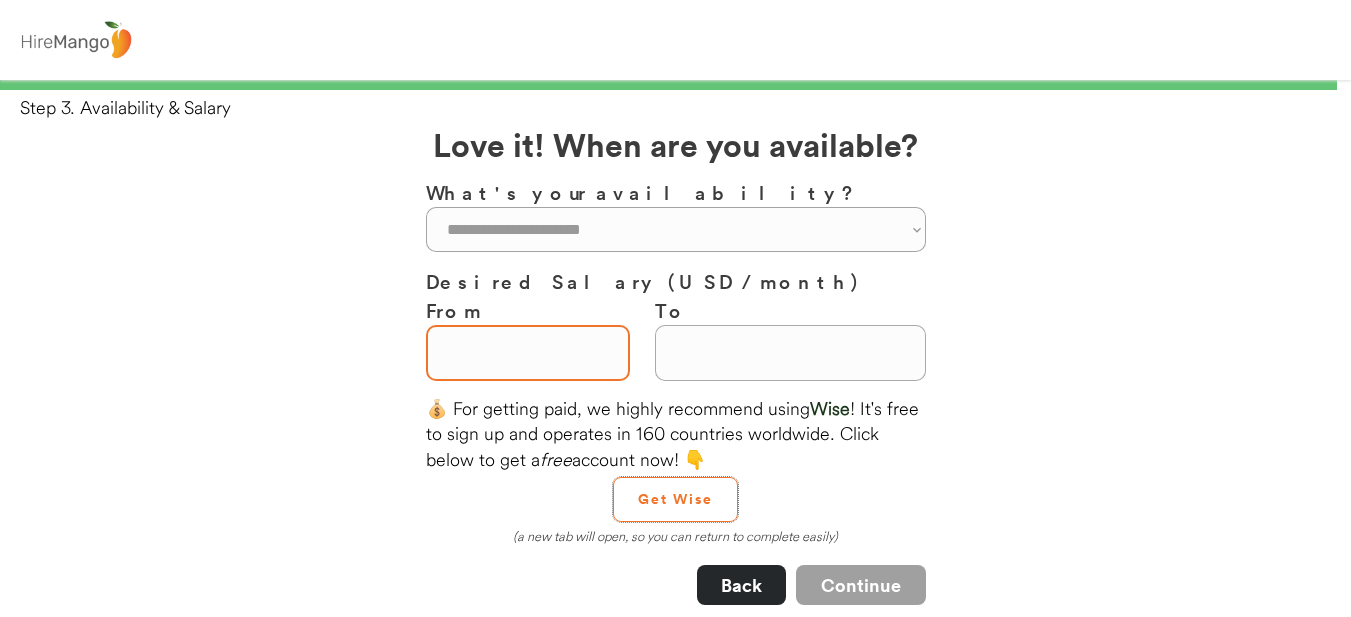 click at bounding box center [528, 353] 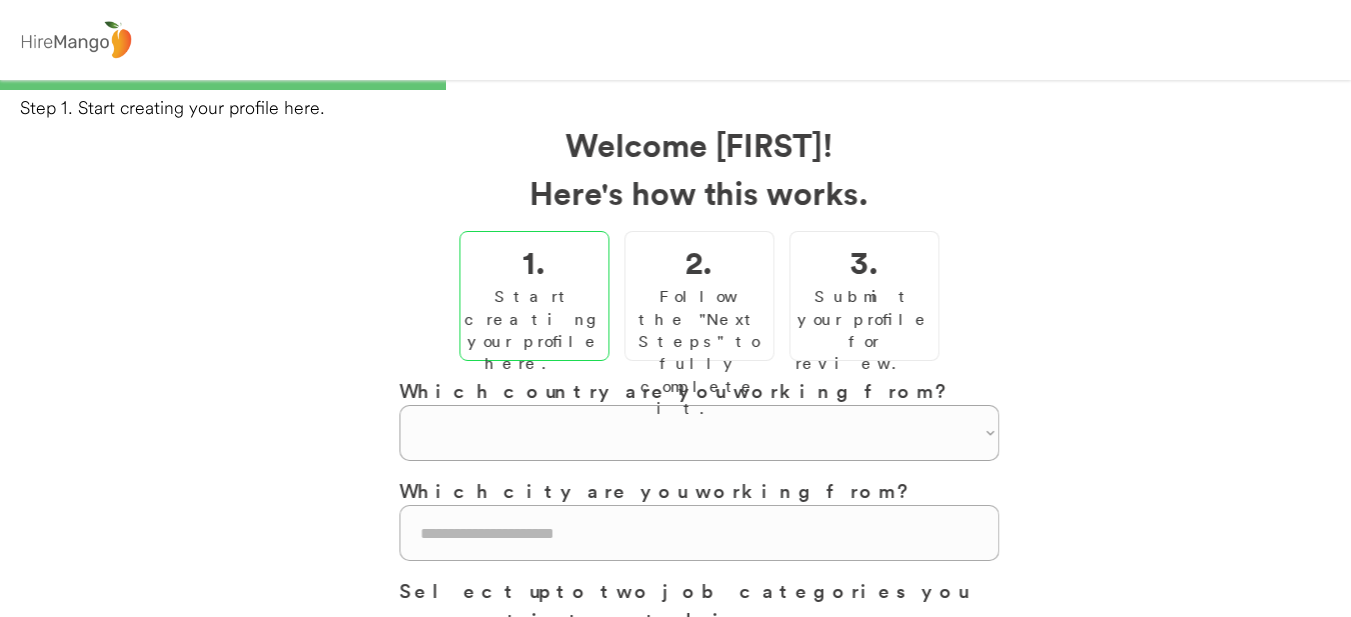 scroll, scrollTop: 0, scrollLeft: 0, axis: both 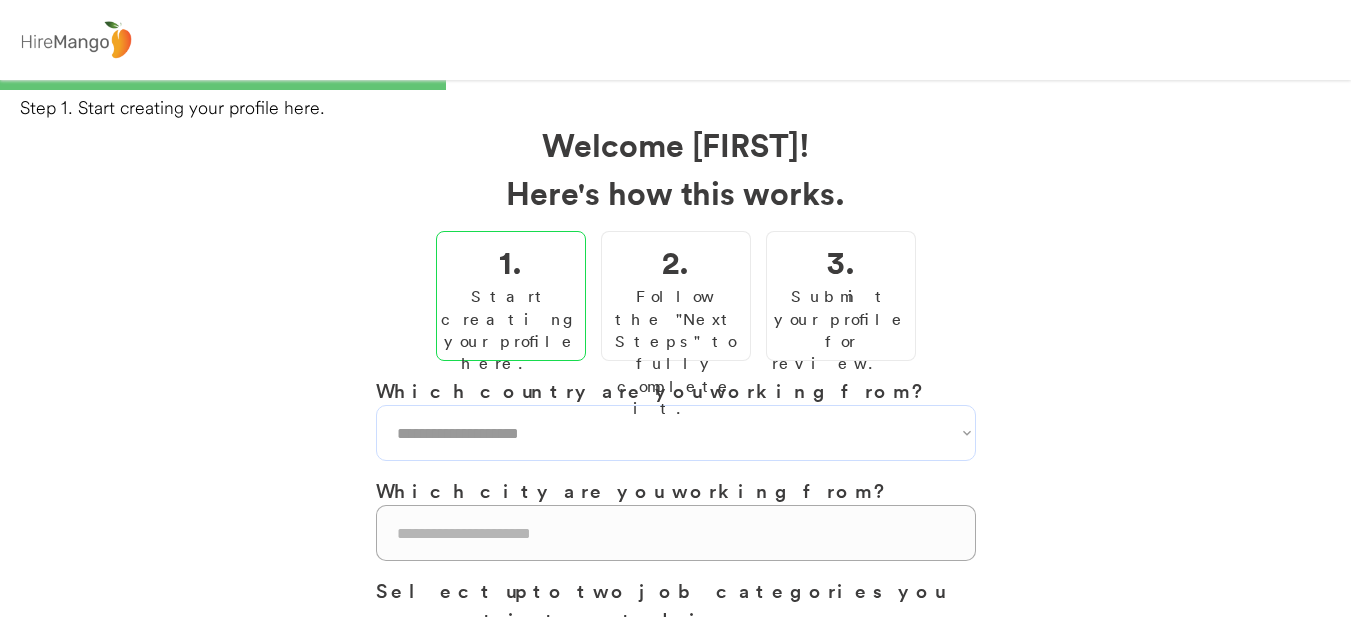 click on "**********" at bounding box center (676, 433) 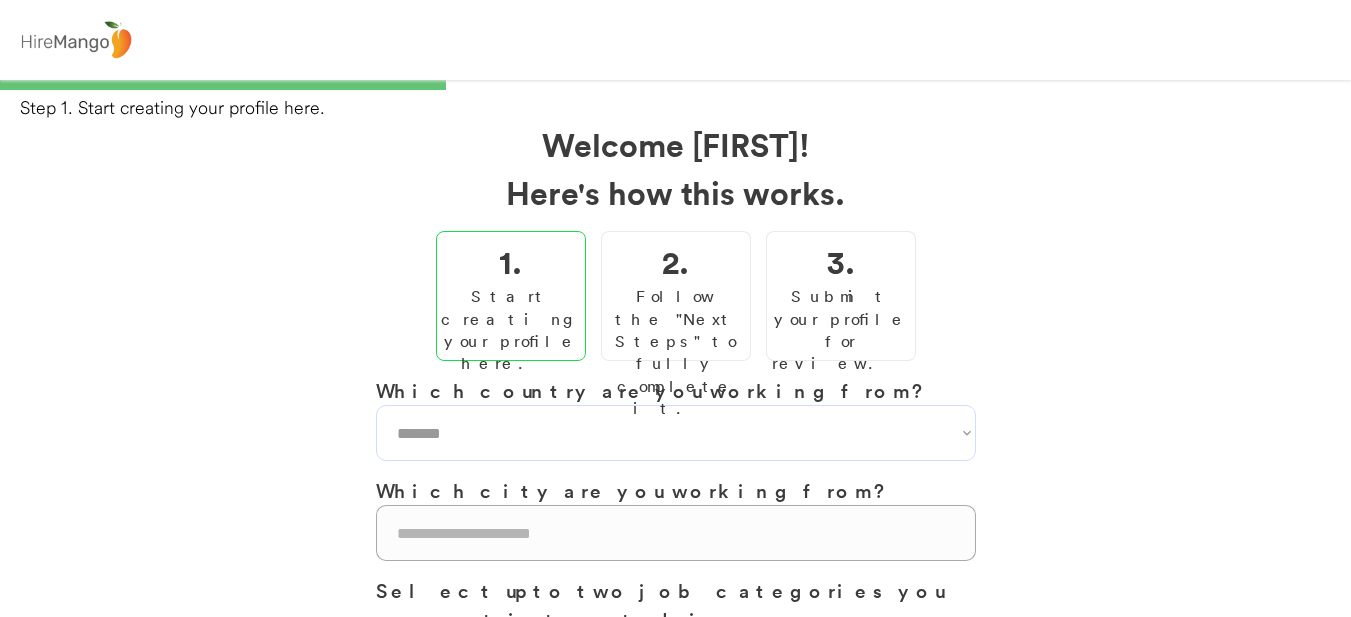 click on "**********" at bounding box center [676, 433] 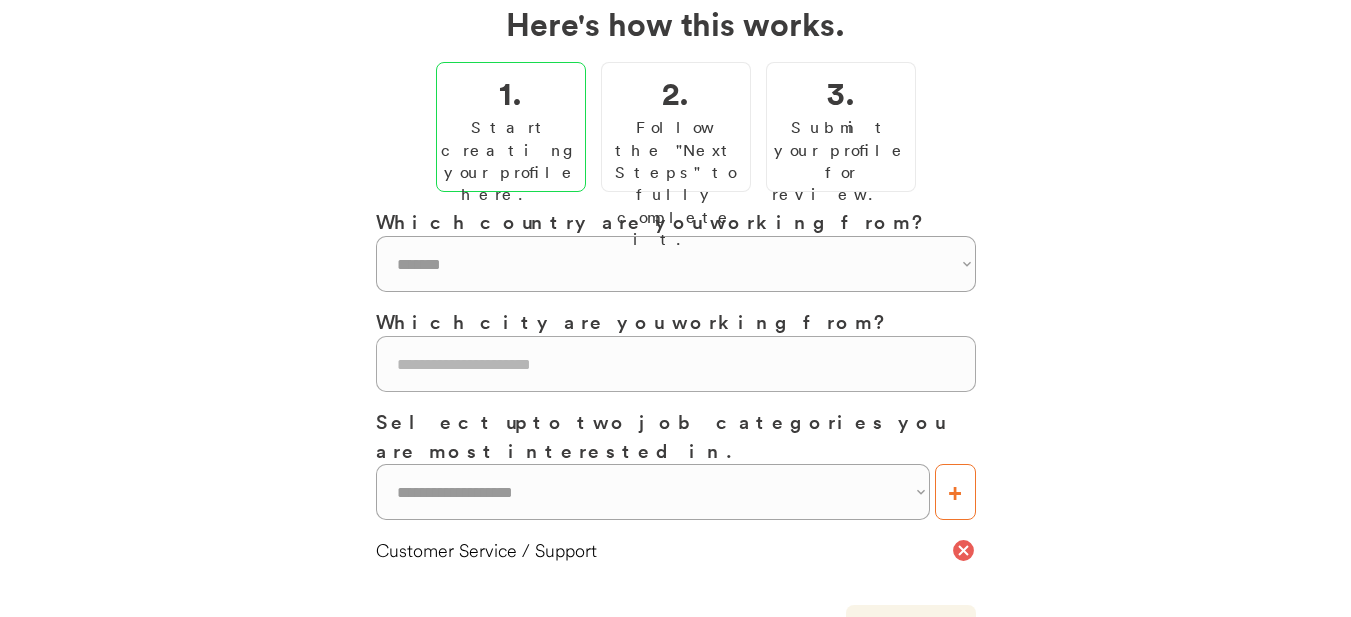scroll, scrollTop: 171, scrollLeft: 0, axis: vertical 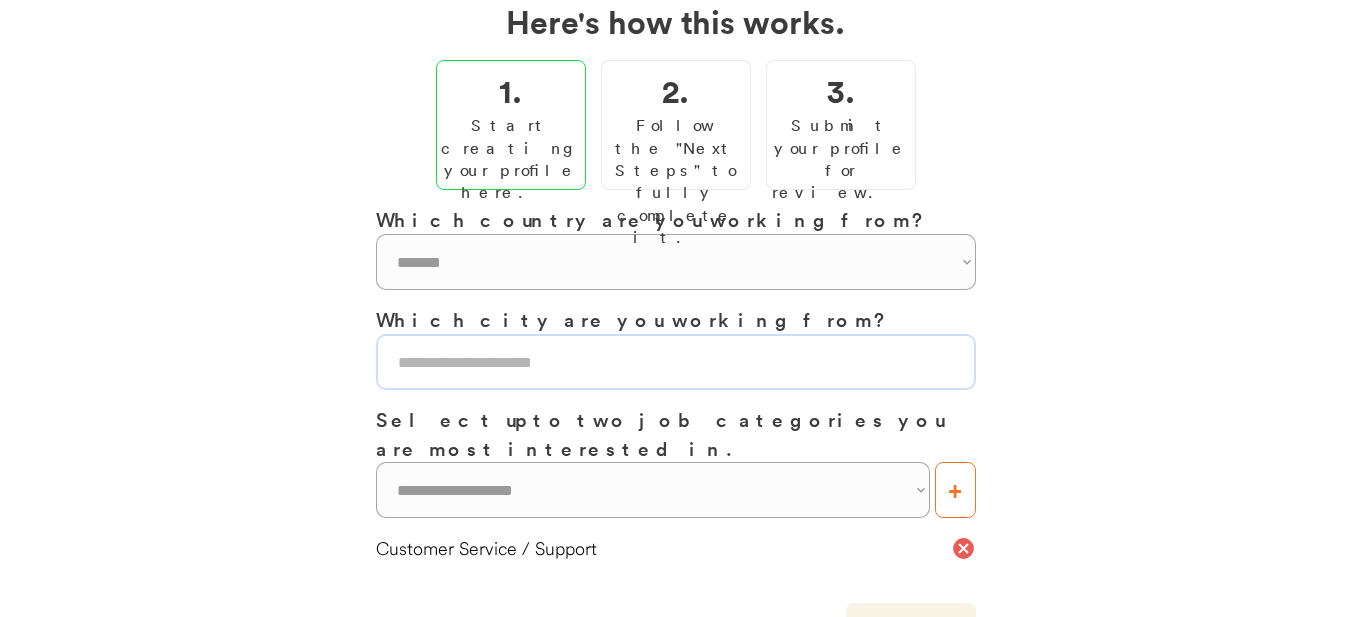 click at bounding box center (676, 362) 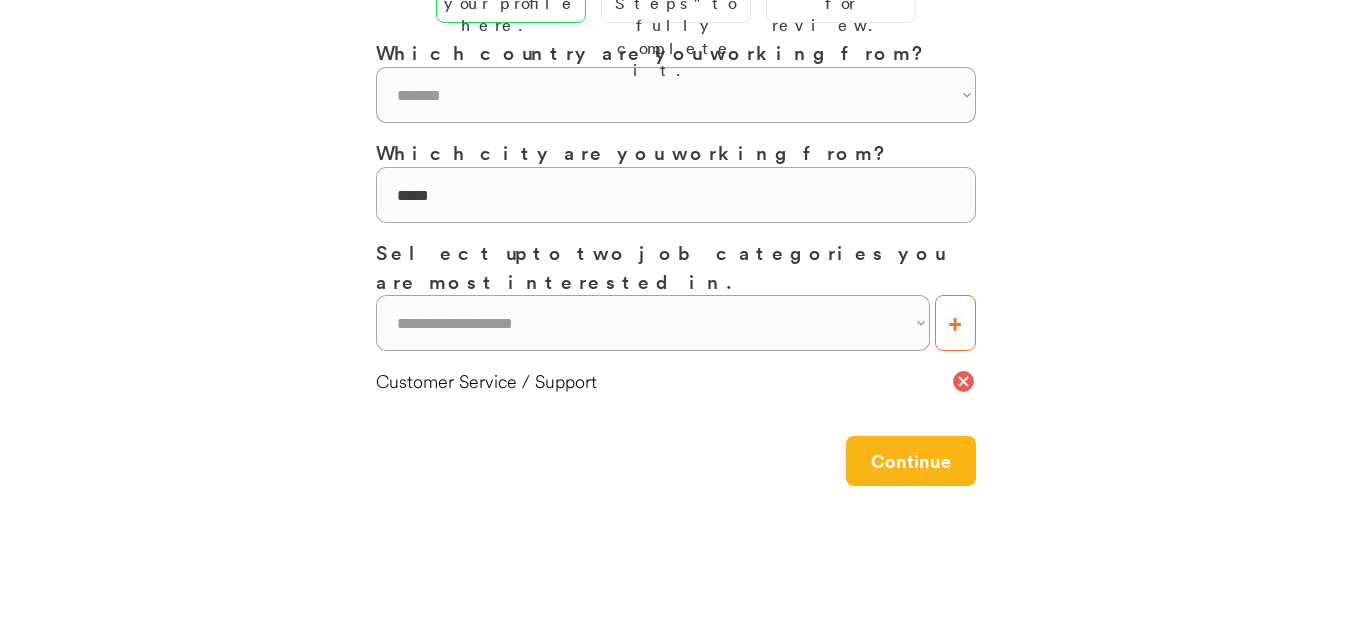 scroll, scrollTop: 398, scrollLeft: 0, axis: vertical 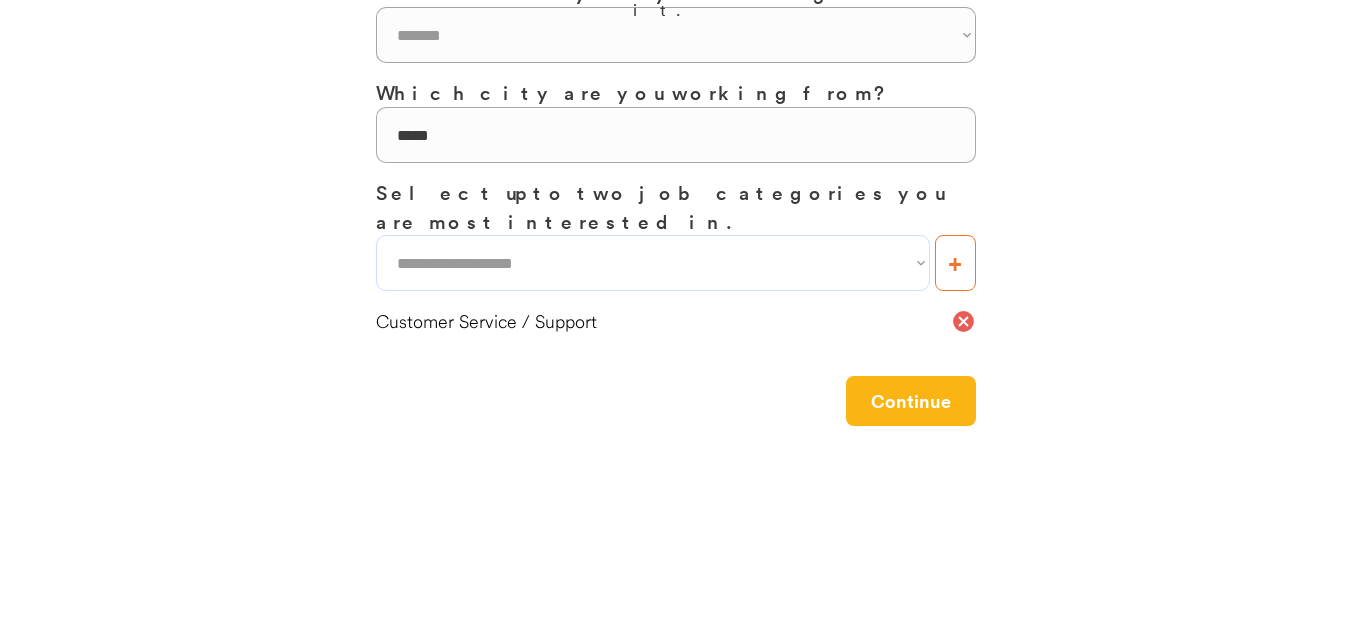 click on "**********" at bounding box center (653, 263) 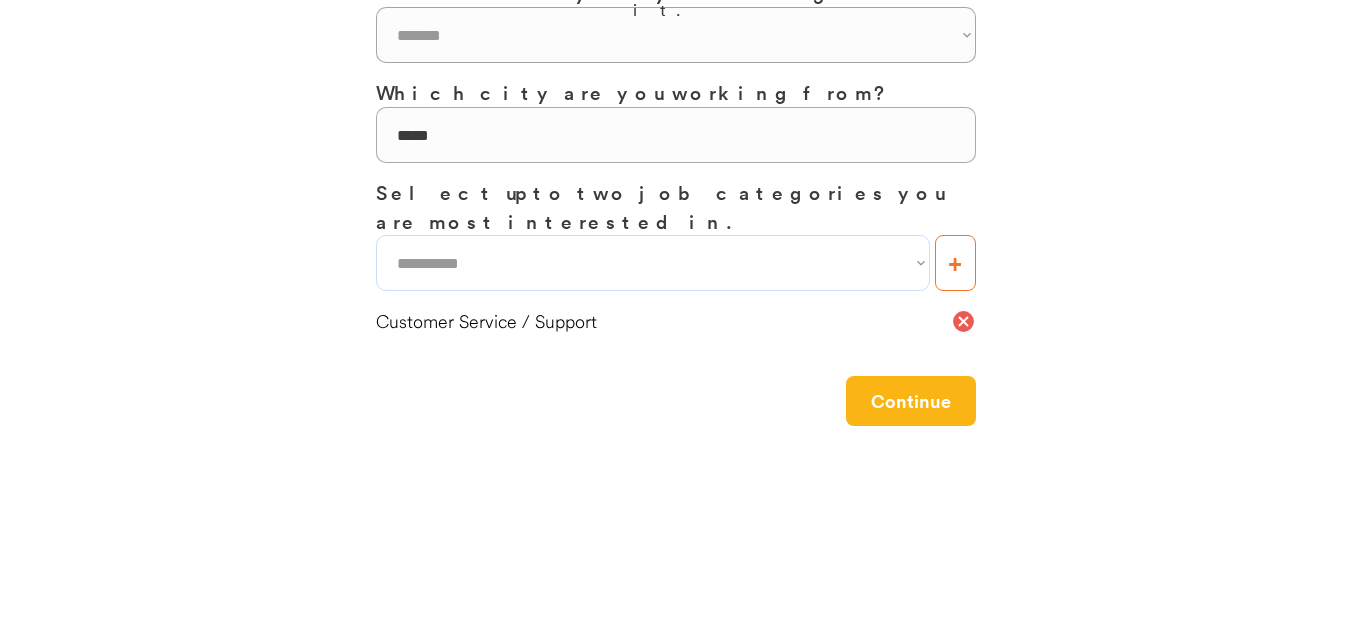 click on "**********" at bounding box center [653, 263] 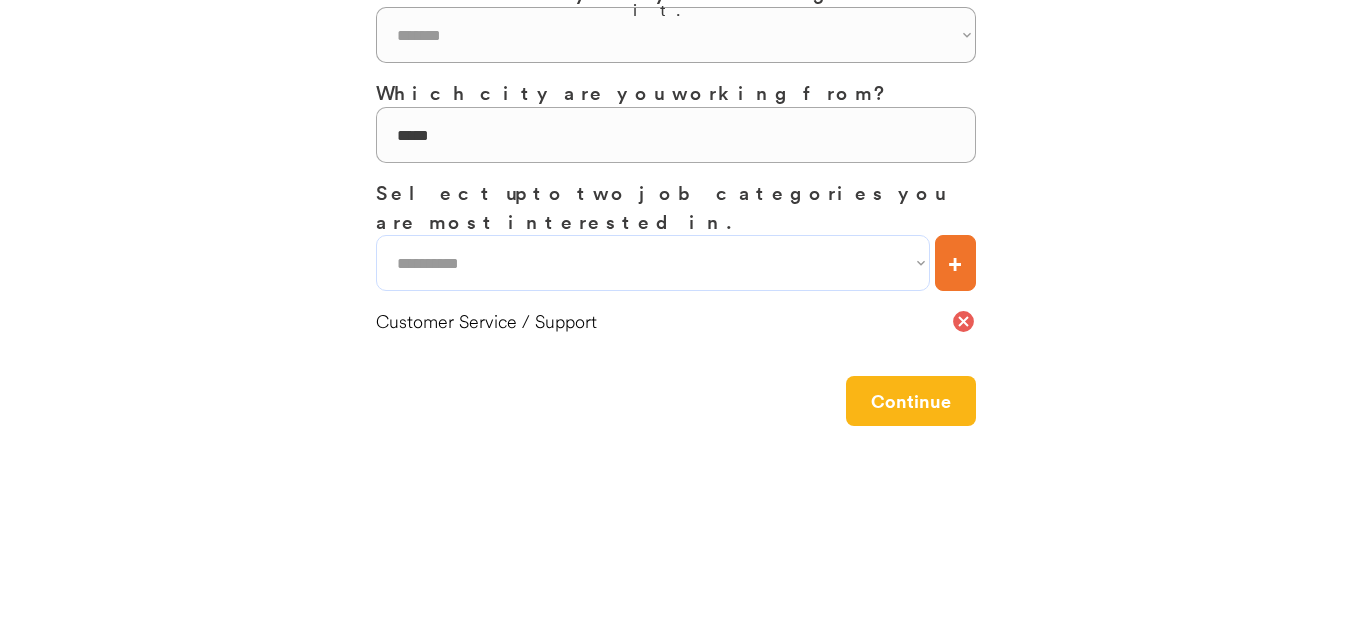 click on "**********" at bounding box center [653, 263] 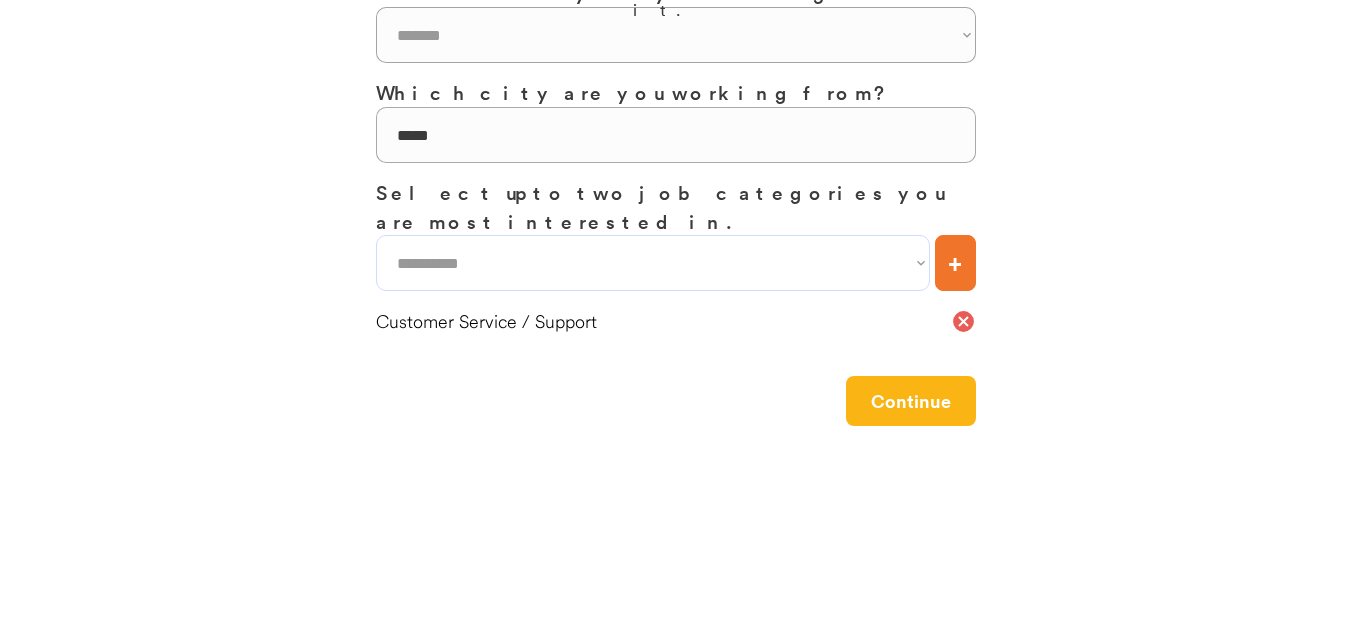 select on "**********" 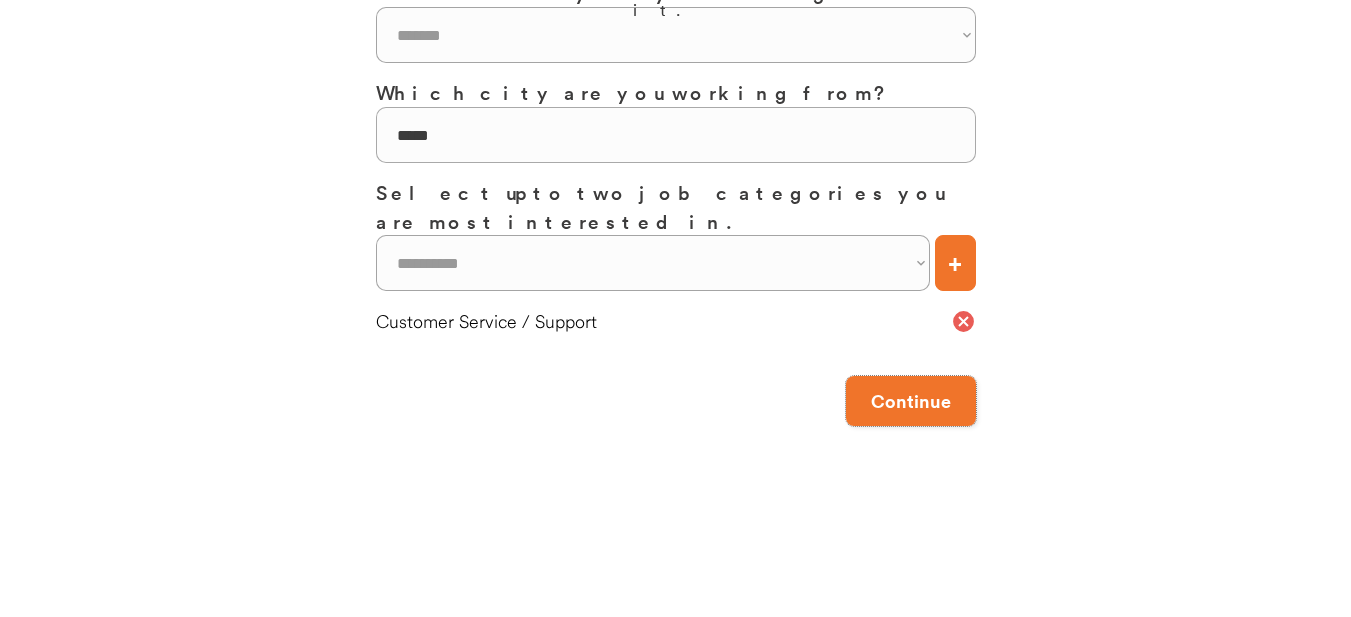 click on "Continue" at bounding box center (911, 401) 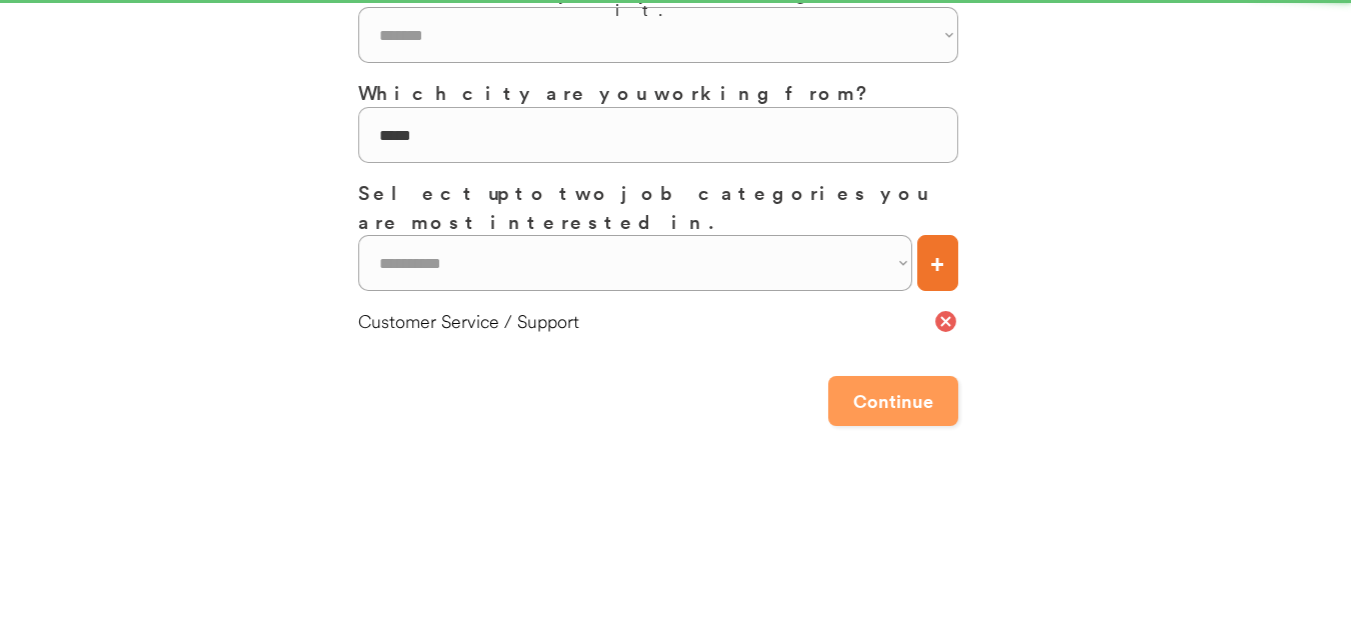 scroll, scrollTop: 0, scrollLeft: 0, axis: both 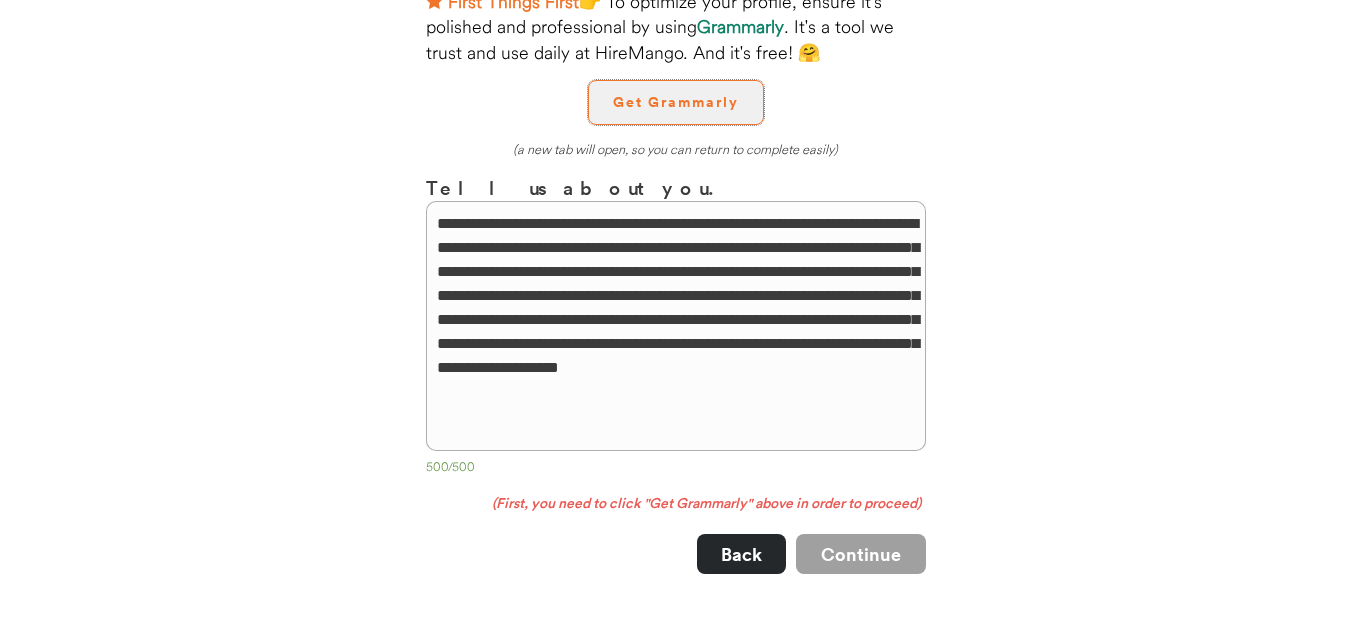click on "Get Grammarly" at bounding box center [676, 102] 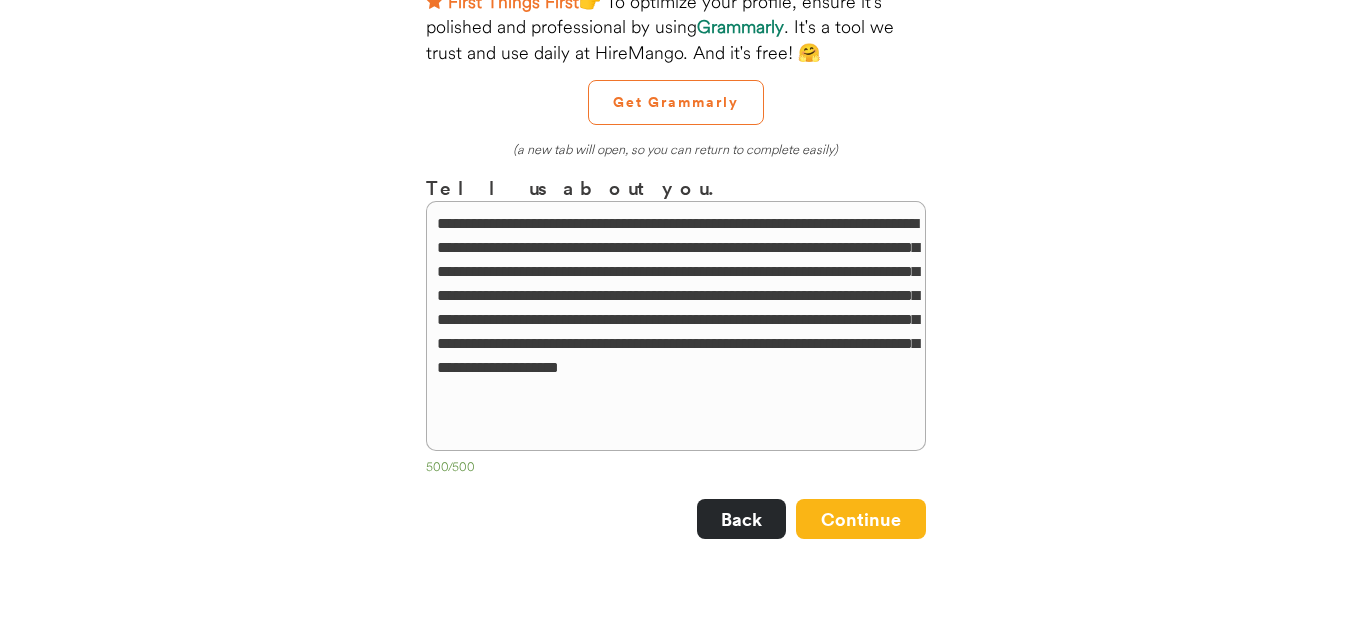 click on "Back Continue" at bounding box center [676, 519] 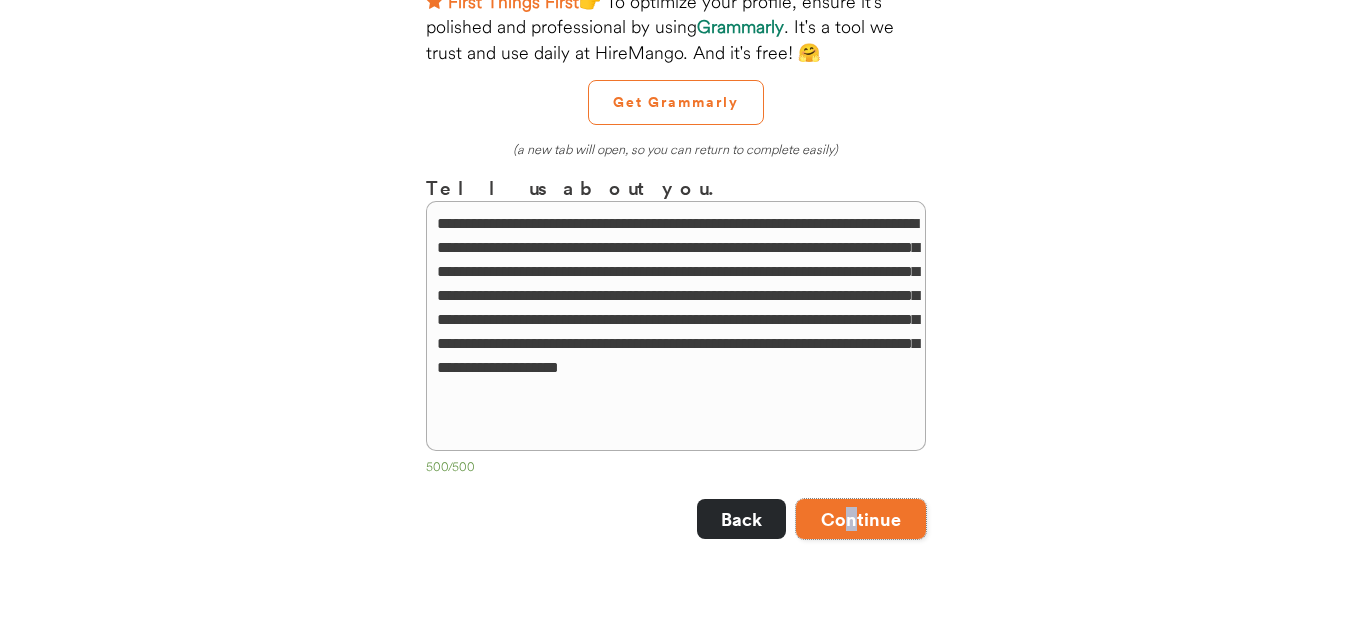 click on "Continue" at bounding box center (861, 519) 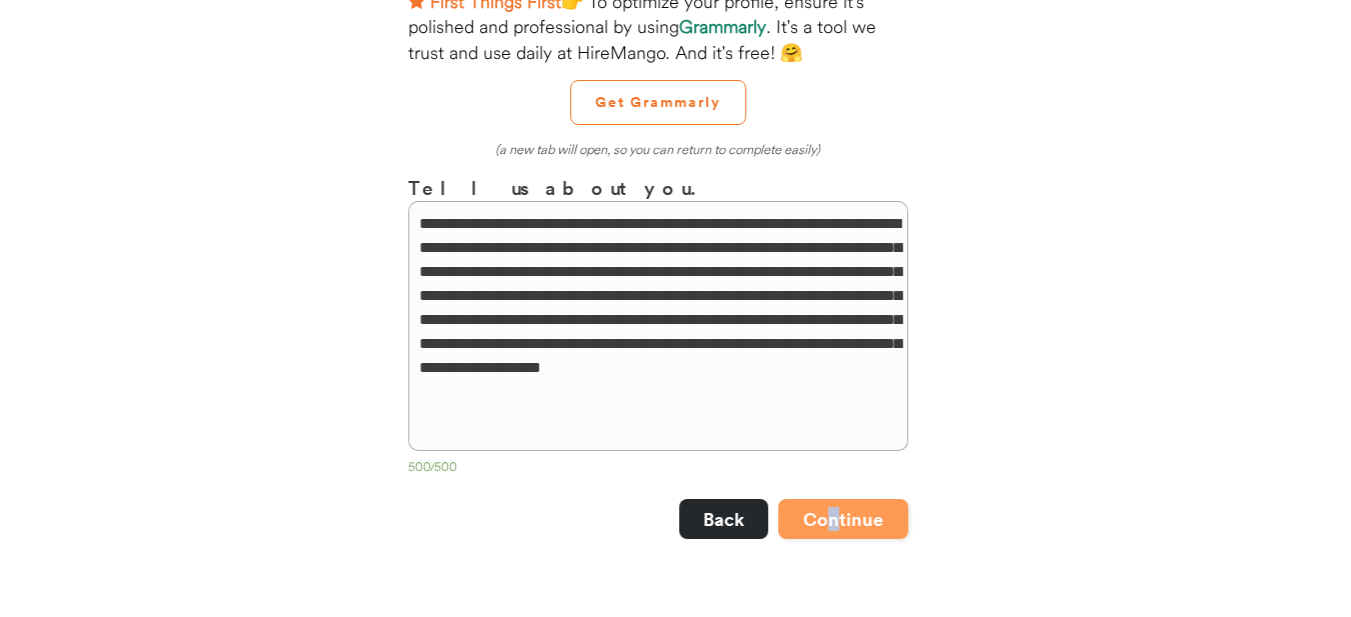 scroll, scrollTop: 0, scrollLeft: 0, axis: both 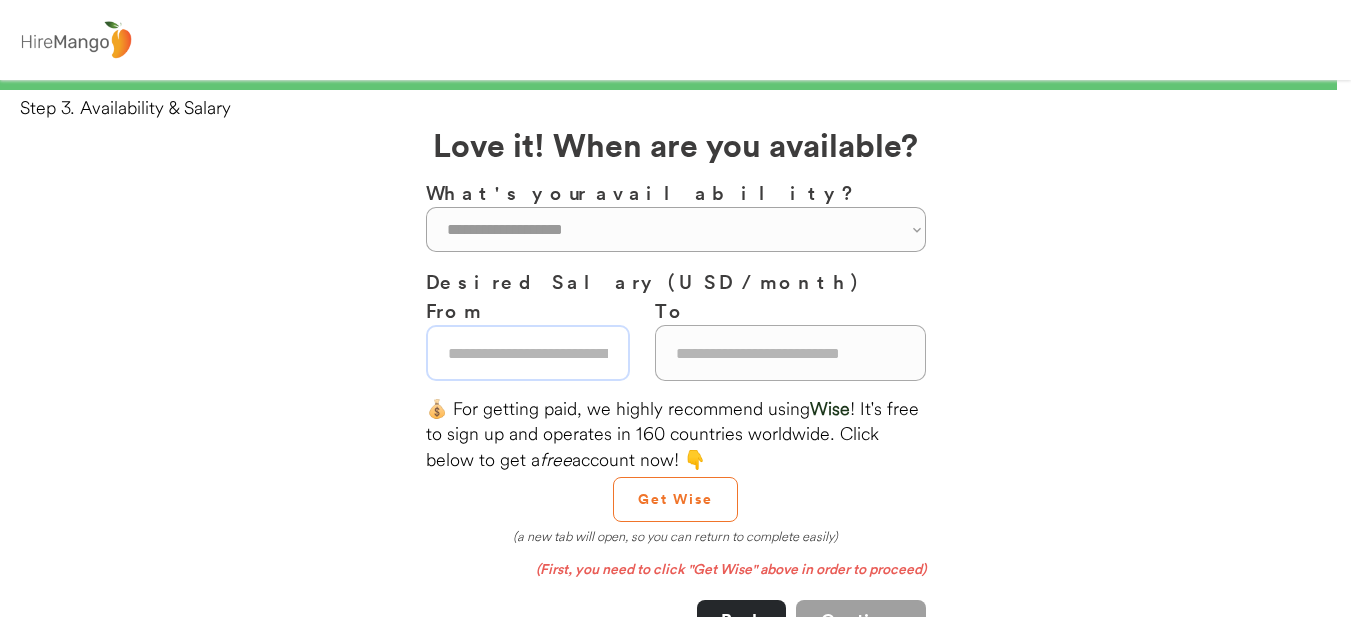 click at bounding box center [528, 353] 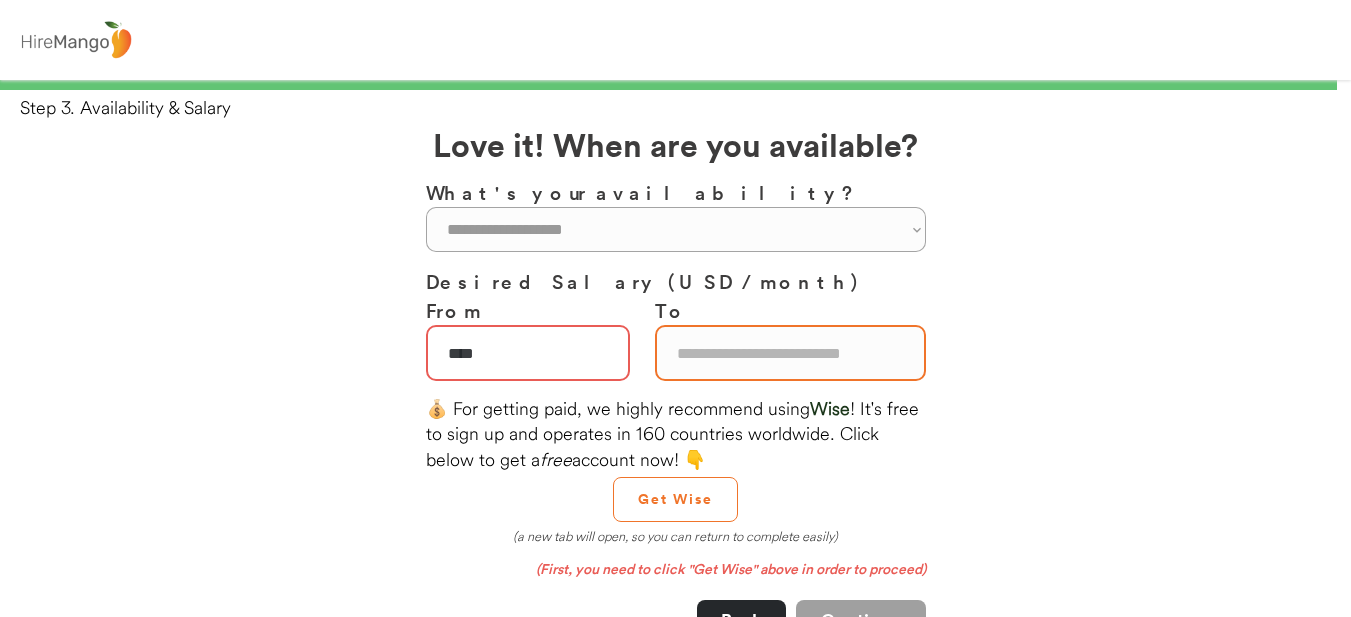 type on "****" 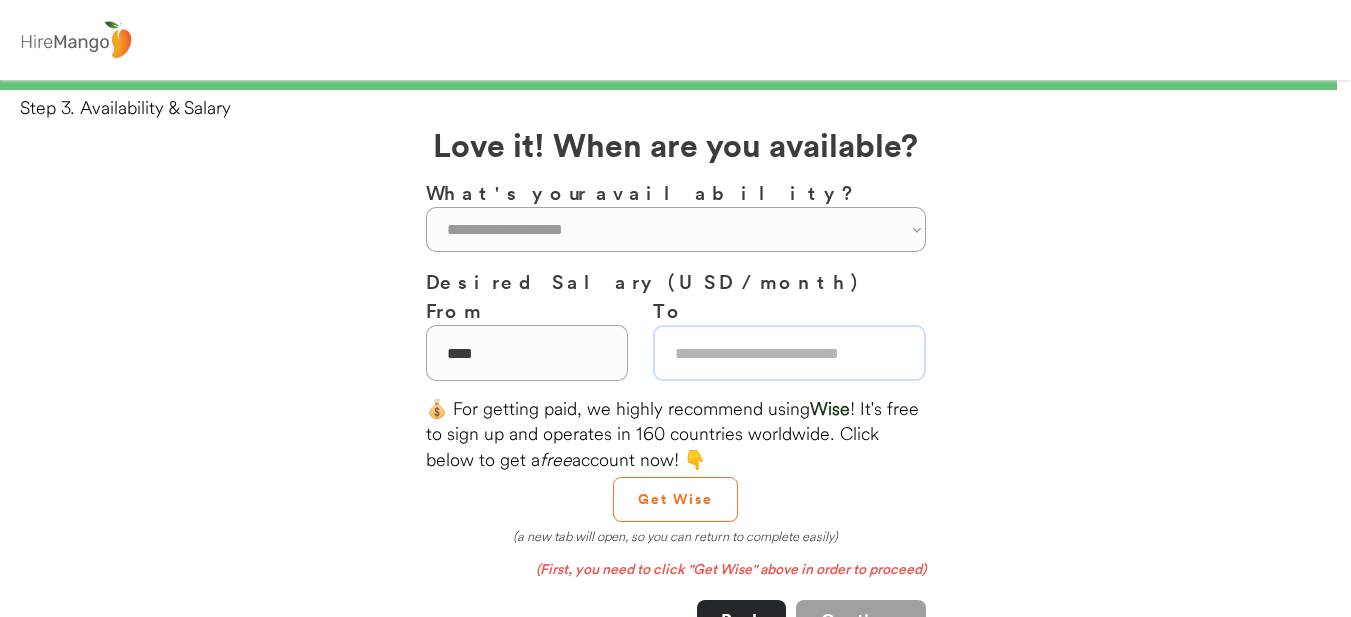 click at bounding box center [789, 353] 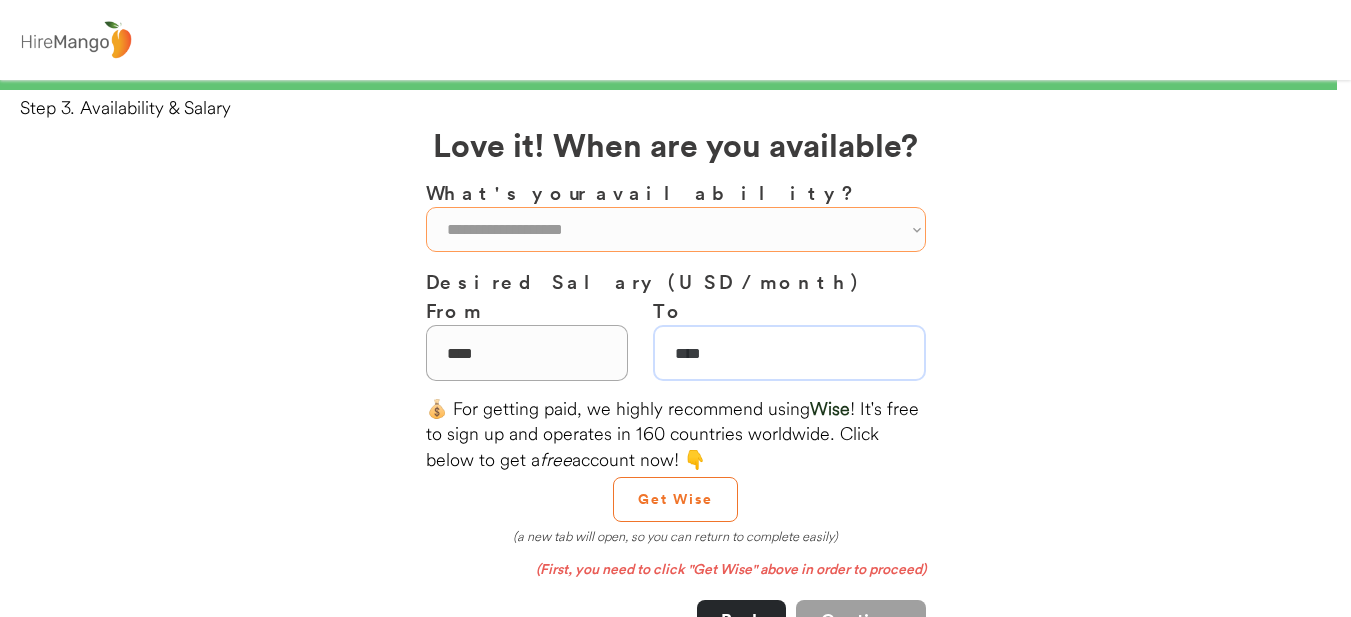 type on "****" 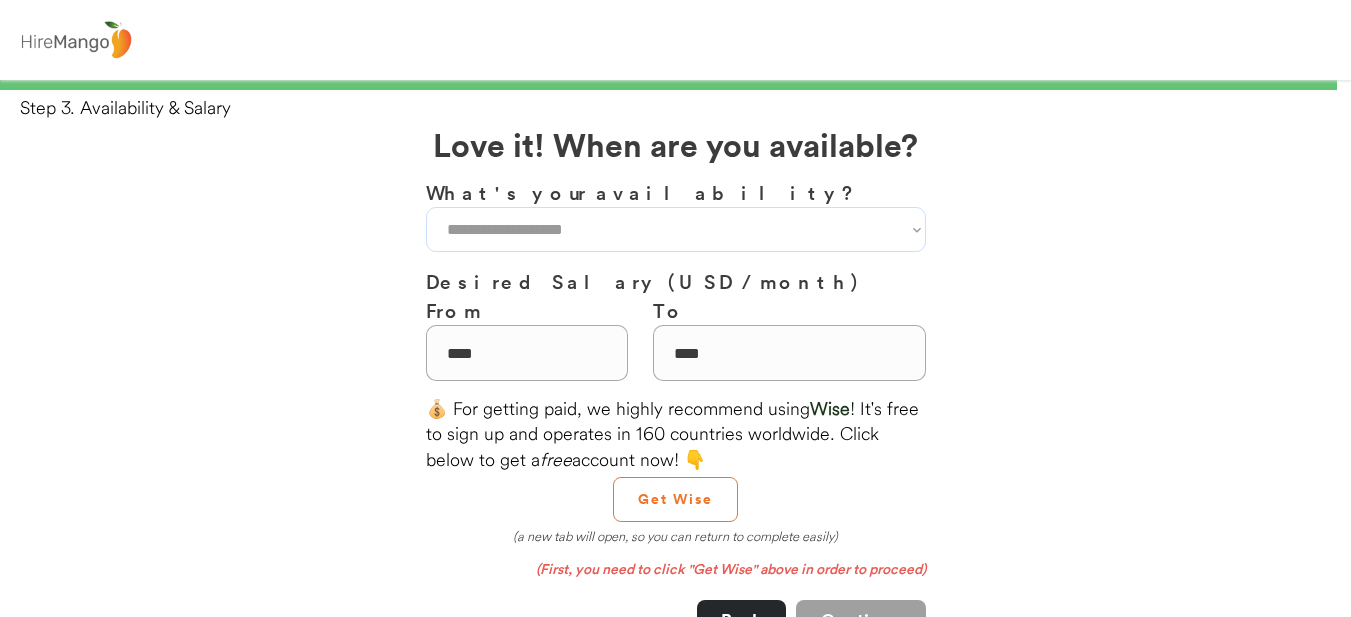 click on "**********" at bounding box center (676, 229) 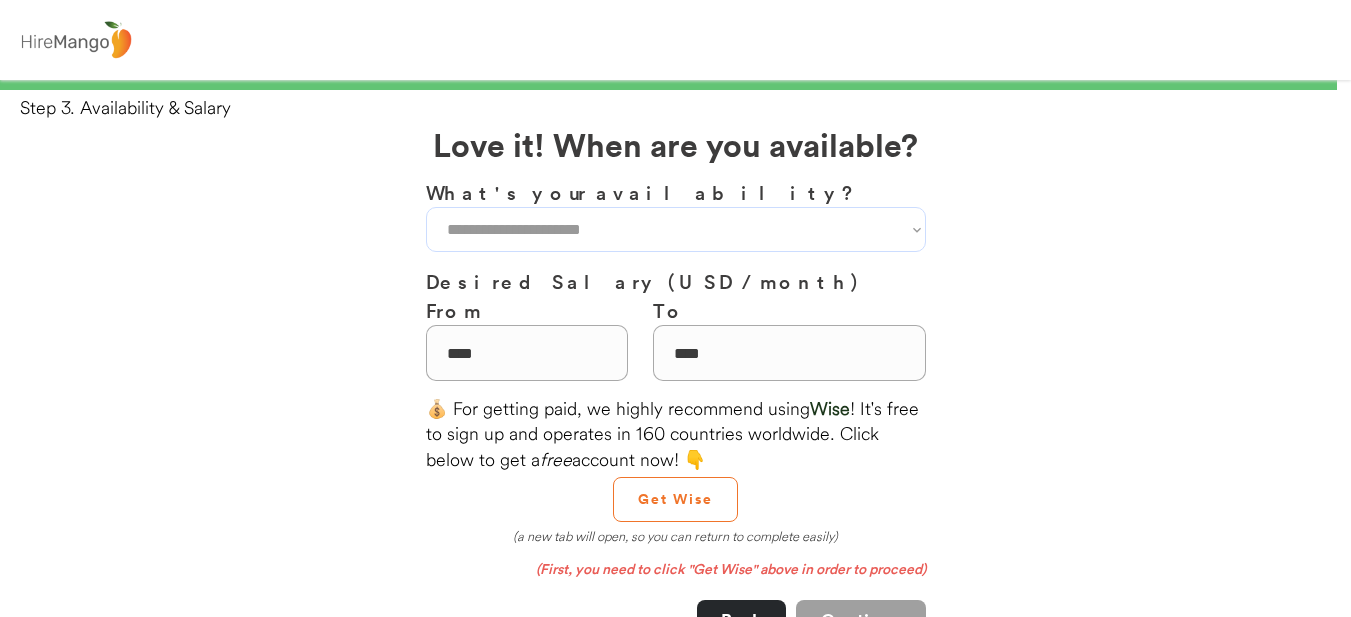 click on "**********" at bounding box center (676, 229) 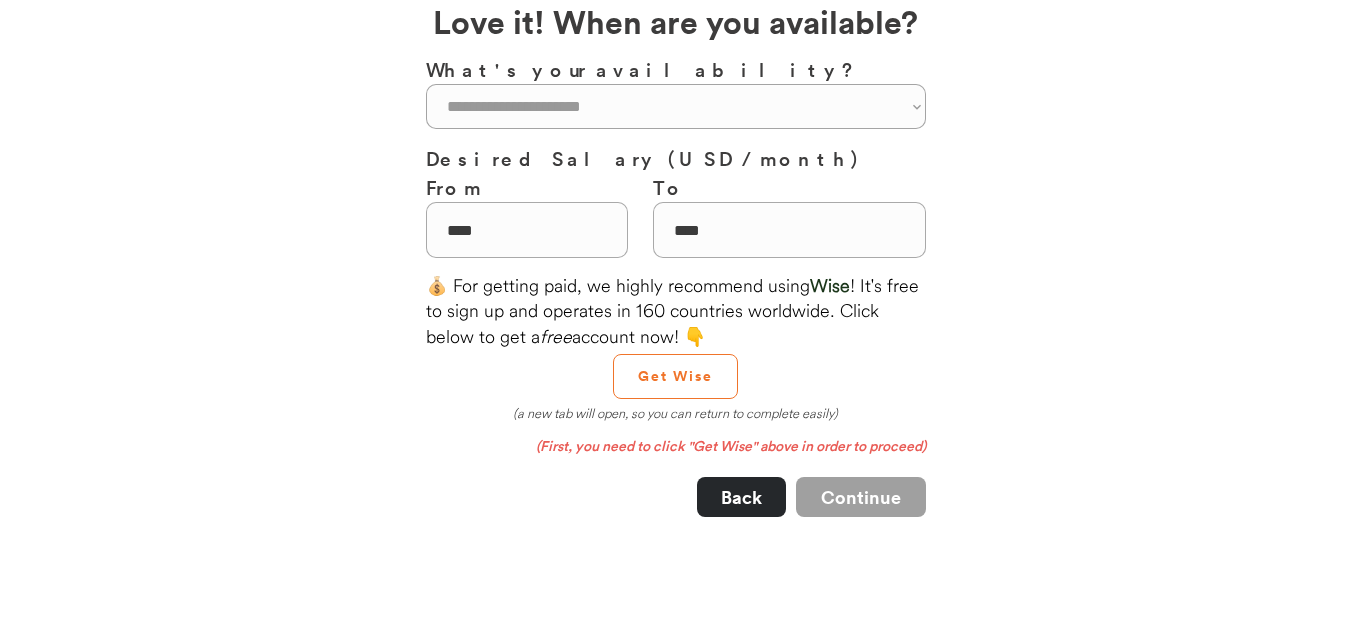 scroll, scrollTop: 166, scrollLeft: 0, axis: vertical 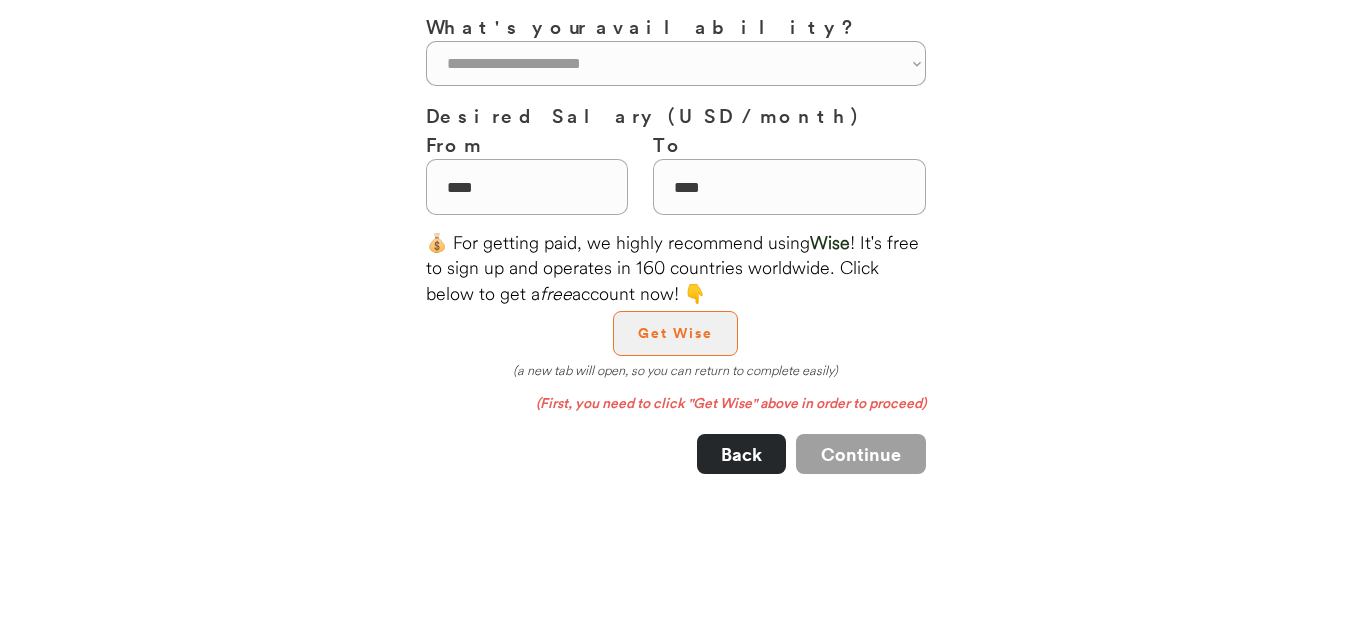 click on "Get Wise" at bounding box center [675, 333] 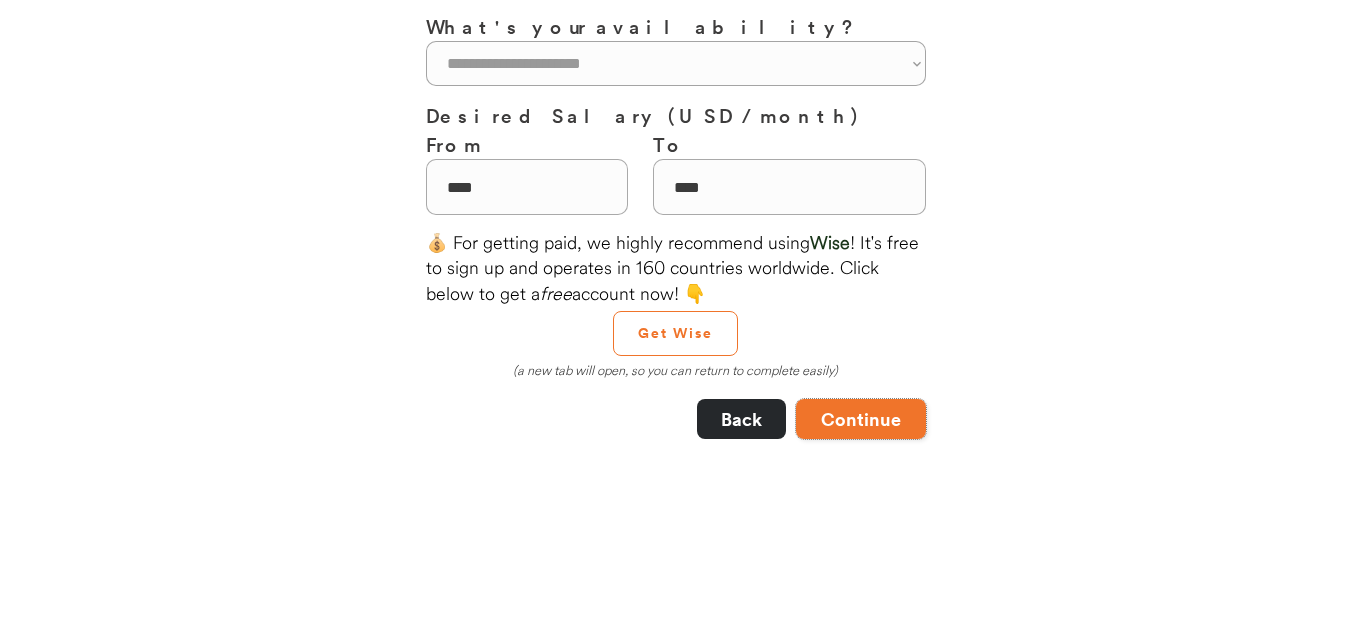 click on "Continue" at bounding box center [861, 419] 